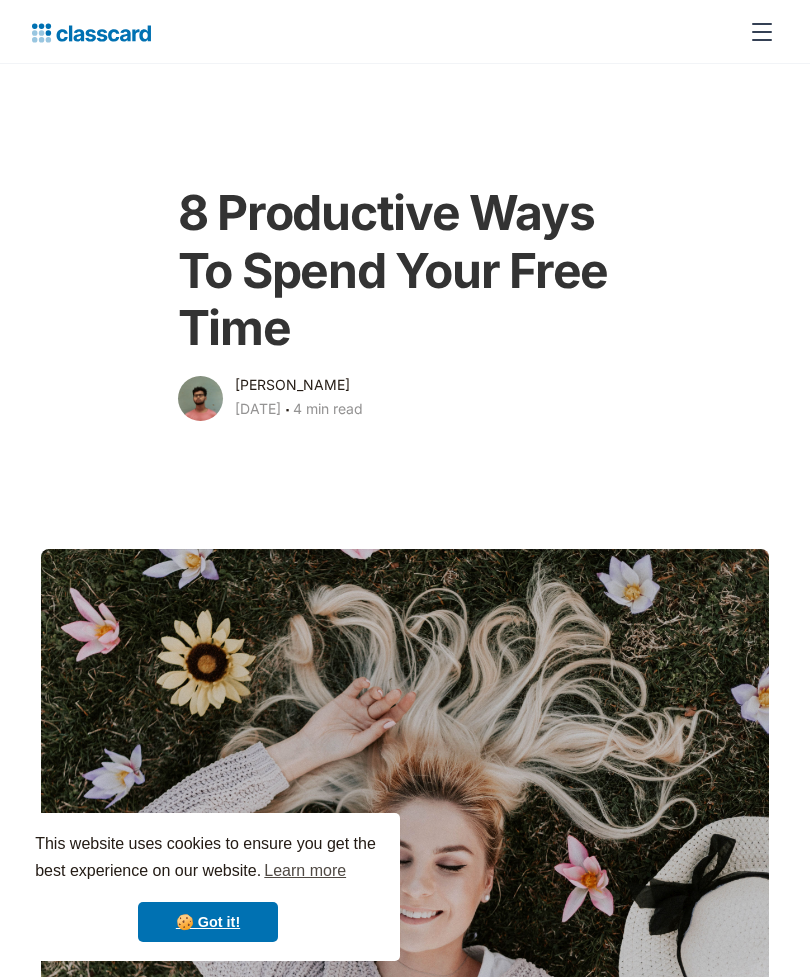 scroll, scrollTop: 0, scrollLeft: 0, axis: both 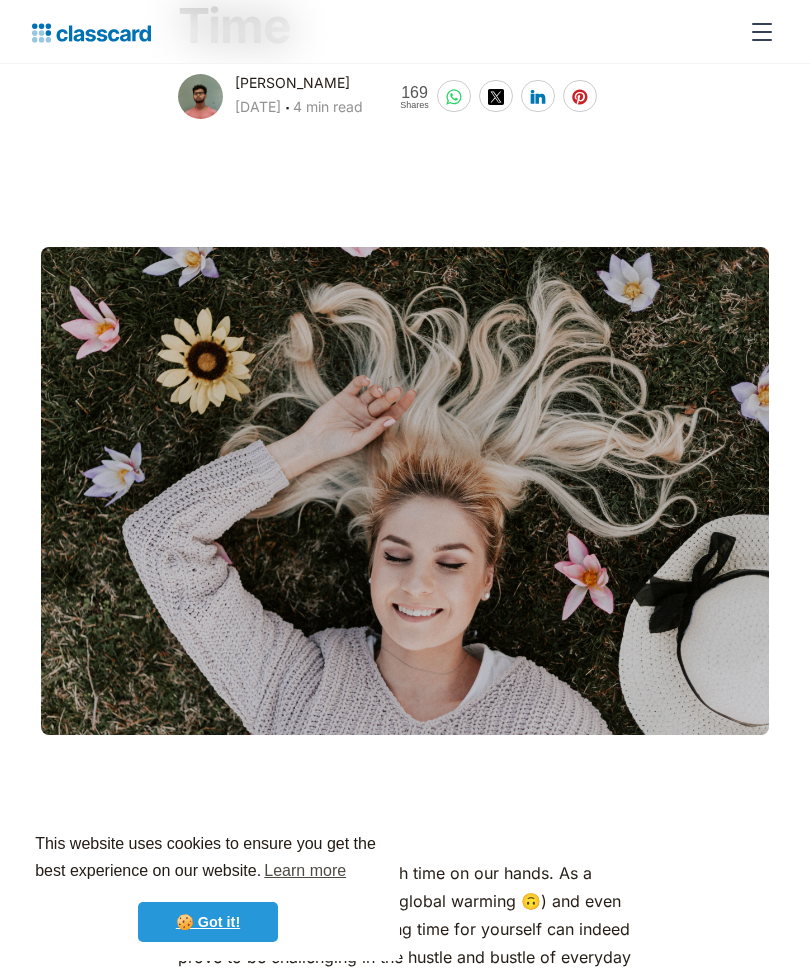 click on "🍪 Got it!" at bounding box center [208, 922] 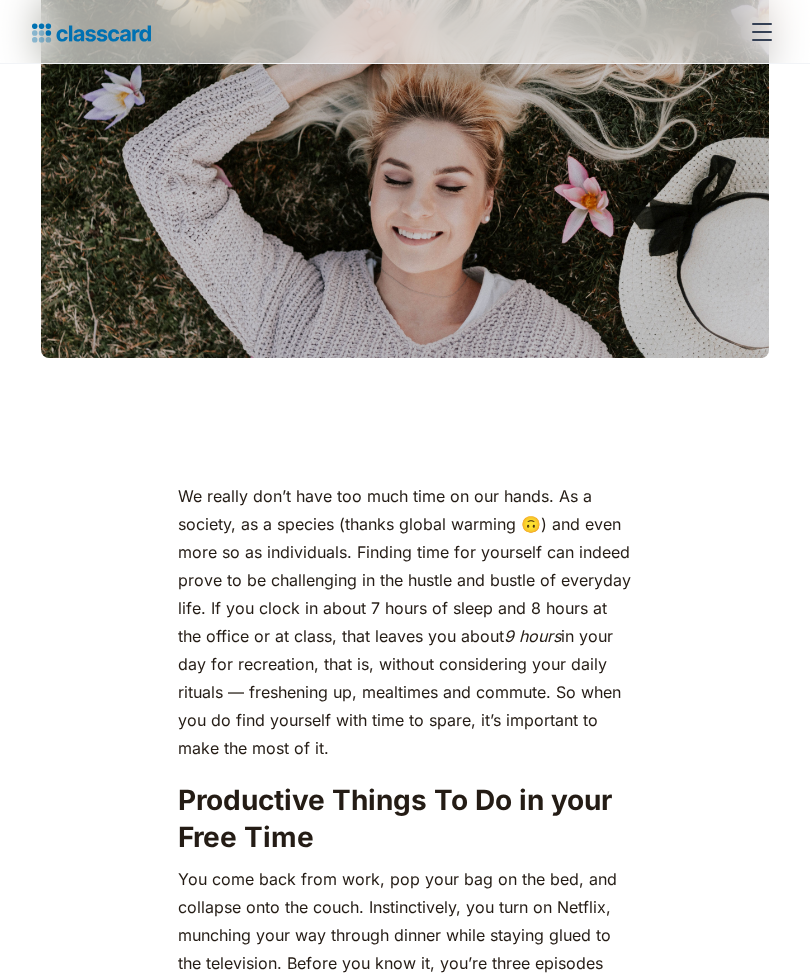scroll, scrollTop: 679, scrollLeft: 0, axis: vertical 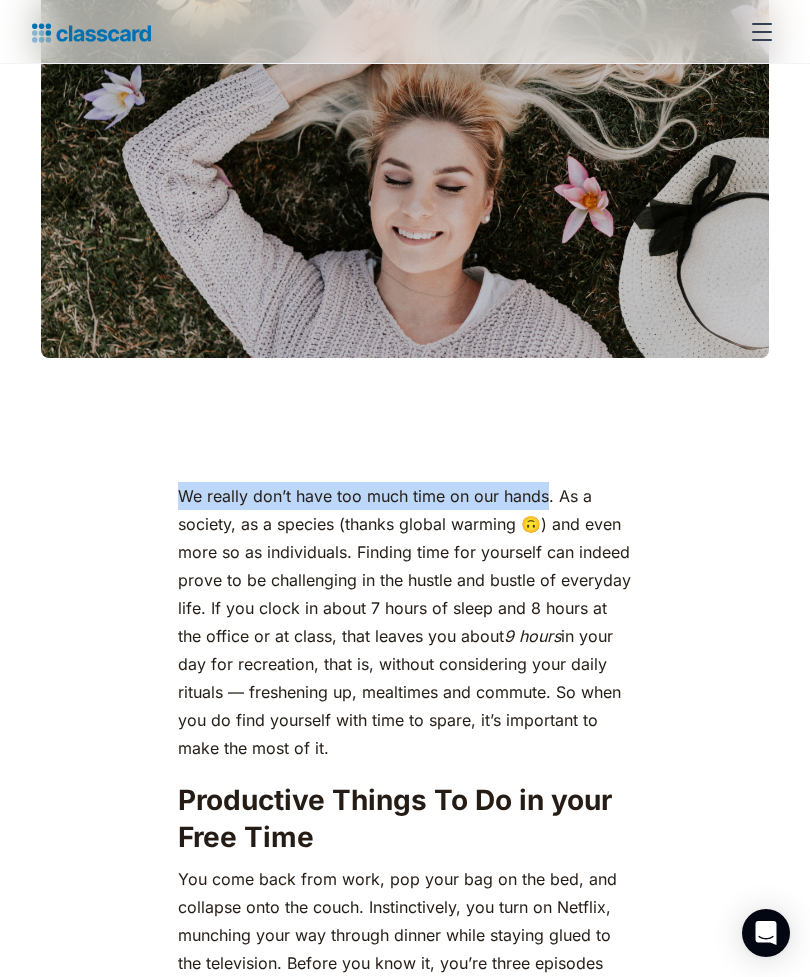 click on "We really don’t have too much time on our hands. As a society, as a species (thanks global warming 🙃) and even more so as individuals. Finding time for yourself can indeed prove to be challenging in the hustle and bustle of everyday life. If you clock in about 7 hours of sleep and 8 hours at the office or at class, that leaves you about  9 hours  in your day for recreation, that is, without considering your daily rituals — freshening up, mealtimes and commute. So when you do find yourself with time to spare, it’s important to make the most of it." at bounding box center [405, 622] 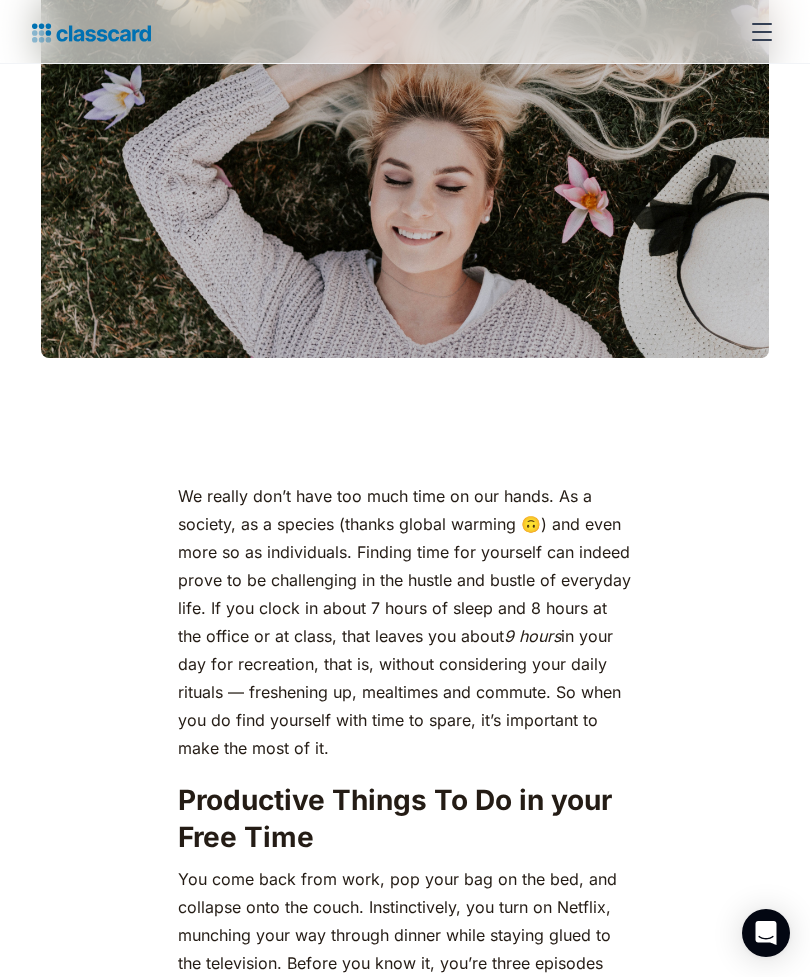 click on "We really don’t have too much time on our hands. As a society, as a species (thanks global warming 🙃) and even more so as individuals. Finding time for yourself can indeed prove to be challenging in the hustle and bustle of everyday life. If you clock in about 7 hours of sleep and 8 hours at the office or at class, that leaves you about  9 hours  in your day for recreation, that is, without considering your daily rituals — freshening up, mealtimes and commute. So when you do find yourself with time to spare, it’s important to make the most of it. Productive Things To Do in your Free Time You come back from work, pop your bag on the bed, and collapse onto the couch. Instinctively, you turn on Netflix, munching your way through dinner while staying glued to the television. Before you know it, you’re three episodes deep, and it’s 11 p.m. You have work [DATE], so you switch off the TV and head to bed. Sound familiar? Here are 8 productive ways to spend your free time: 1. Reading 📚 ‍ advantages" at bounding box center [405, -385] 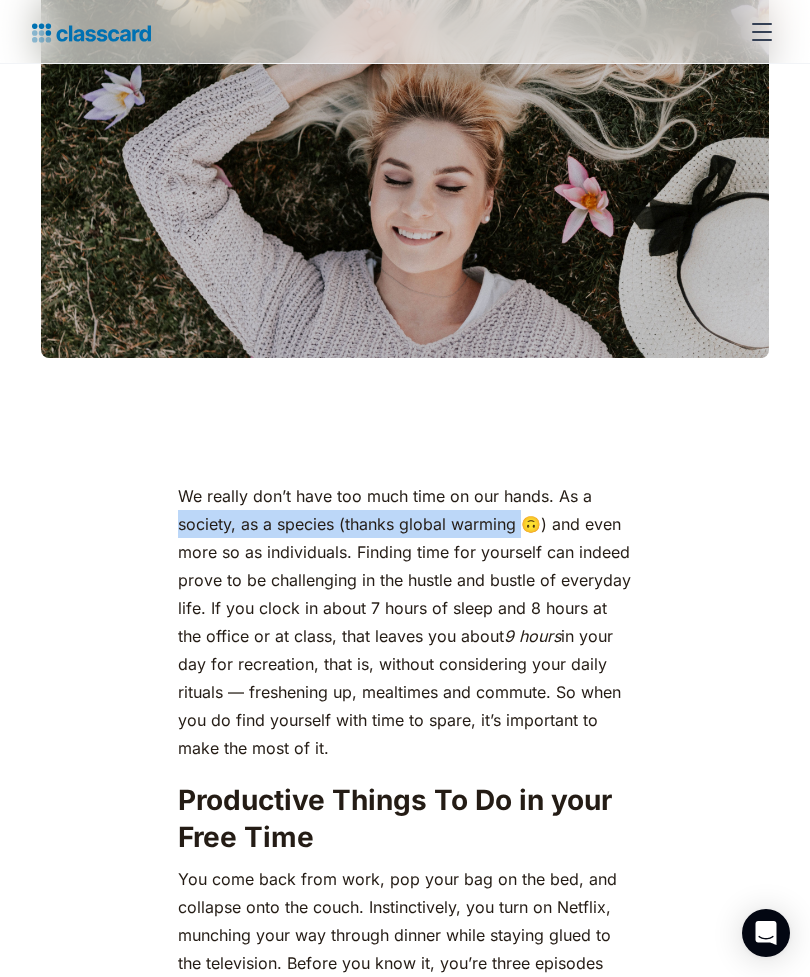 click on "We really don’t have too much time on our hands. As a society, as a species (thanks global warming 🙃) and even more so as individuals. Finding time for yourself can indeed prove to be challenging in the hustle and bustle of everyday life. If you clock in about 7 hours of sleep and 8 hours at the office or at class, that leaves you about  9 hours  in your day for recreation, that is, without considering your daily rituals — freshening up, mealtimes and commute. So when you do find yourself with time to spare, it’s important to make the most of it." at bounding box center (405, 622) 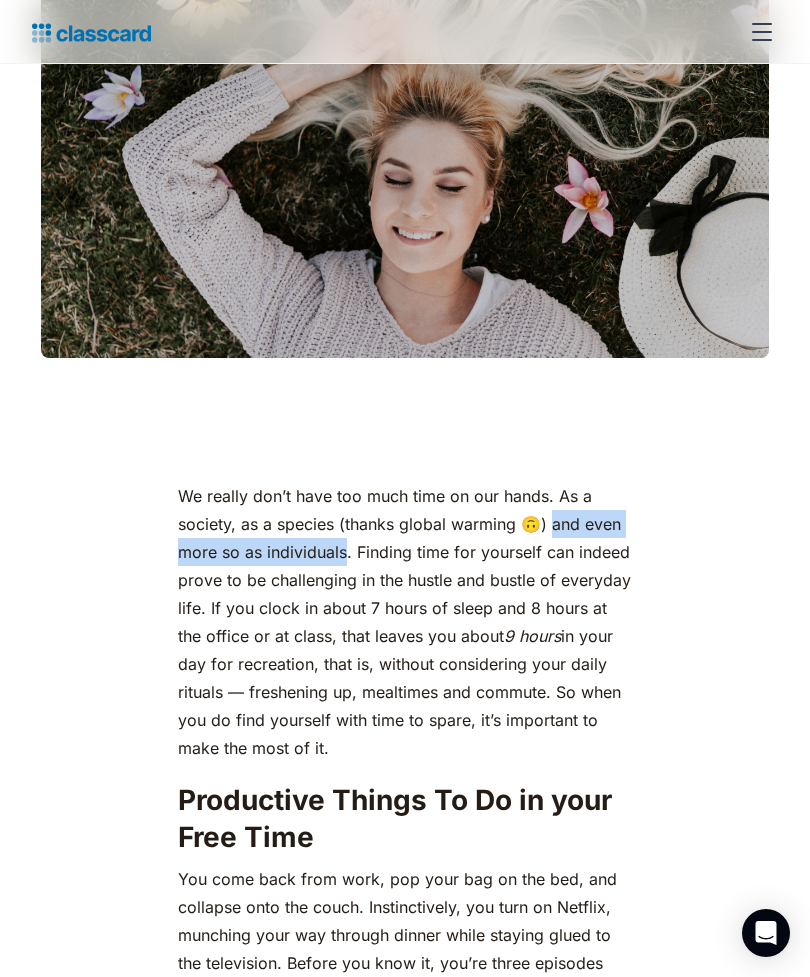 click on "We really don’t have too much time on our hands. As a society, as a species (thanks global warming 🙃) and even more so as individuals. Finding time for yourself can indeed prove to be challenging in the hustle and bustle of everyday life. If you clock in about 7 hours of sleep and 8 hours at the office or at class, that leaves you about  9 hours  in your day for recreation, that is, without considering your daily rituals — freshening up, mealtimes and commute. So when you do find yourself with time to spare, it’s important to make the most of it. Productive Things To Do in your Free Time You come back from work, pop your bag on the bed, and collapse onto the couch. Instinctively, you turn on Netflix, munching your way through dinner while staying glued to the television. Before you know it, you’re three episodes deep, and it’s 11 p.m. You have work [DATE], so you switch off the TV and head to bed. Sound familiar? Here are 8 productive ways to spend your free time: 1. Reading 📚 ‍ advantages" at bounding box center (405, -385) 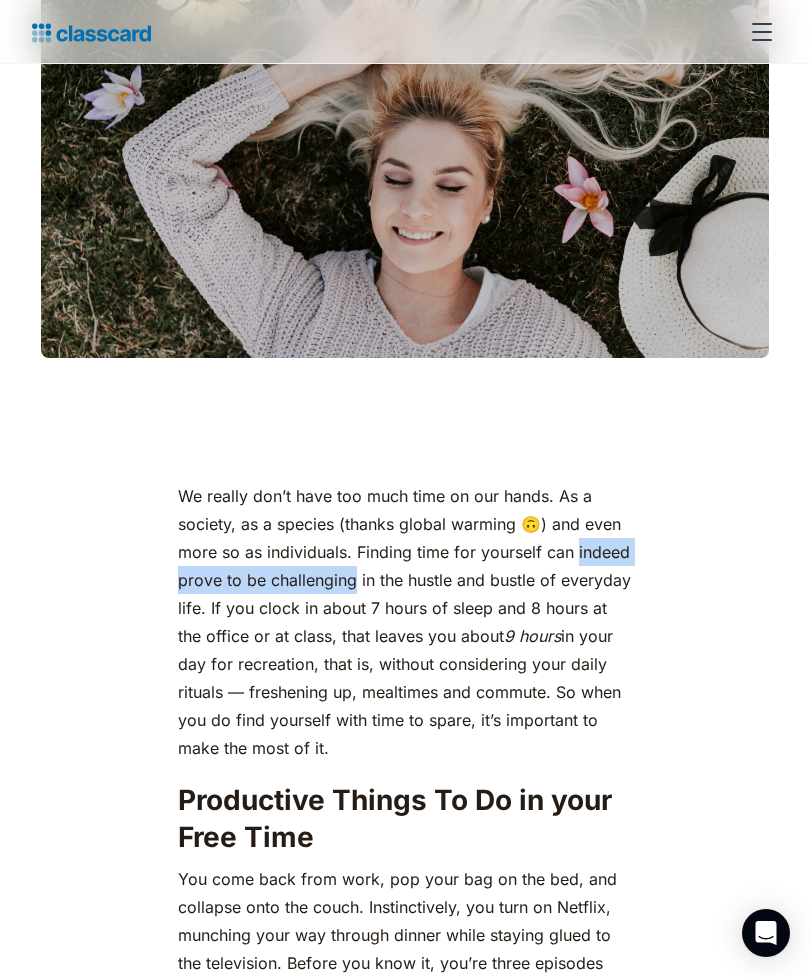 click on "We really don’t have too much time on our hands. As a society, as a species (thanks global warming 🙃) and even more so as individuals. Finding time for yourself can indeed prove to be challenging in the hustle and bustle of everyday life. If you clock in about 7 hours of sleep and 8 hours at the office or at class, that leaves you about  9 hours  in your day for recreation, that is, without considering your daily rituals — freshening up, mealtimes and commute. So when you do find yourself with time to spare, it’s important to make the most of it. Productive Things To Do in your Free Time You come back from work, pop your bag on the bed, and collapse onto the couch. Instinctively, you turn on Netflix, munching your way through dinner while staying glued to the television. Before you know it, you’re three episodes deep, and it’s 11 p.m. You have work [DATE], so you switch off the TV and head to bed. Sound familiar? Here are 8 productive ways to spend your free time: 1. Reading 📚 ‍ advantages" at bounding box center (405, -385) 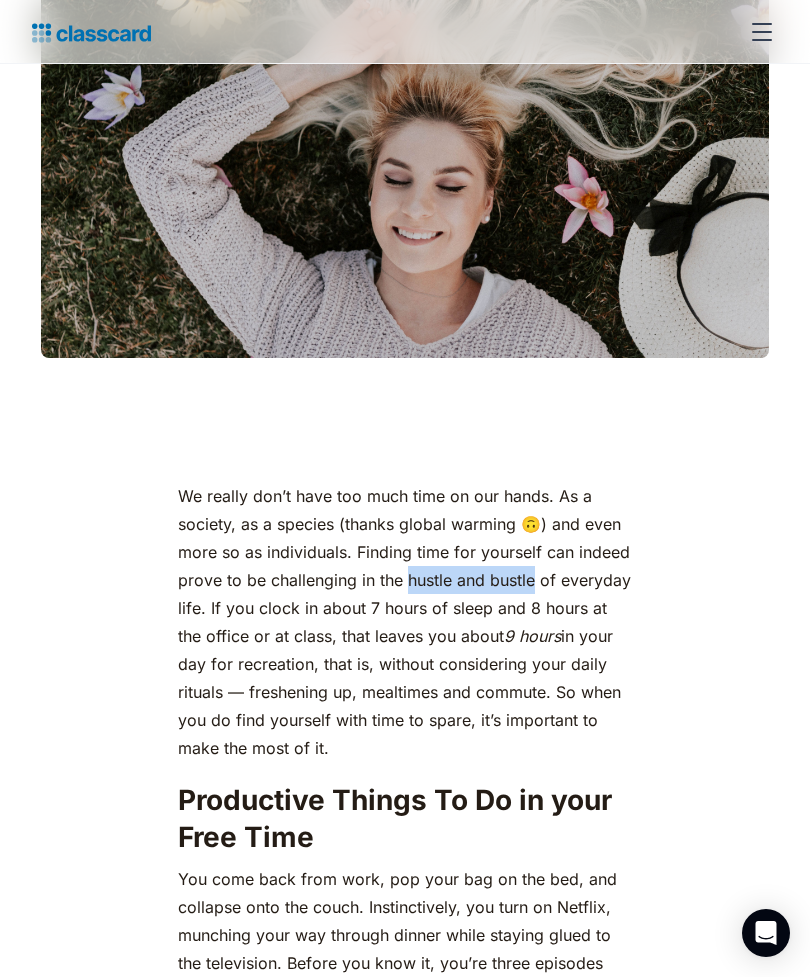 click on "We really don’t have too much time on our hands. As a society, as a species (thanks global warming 🙃) and even more so as individuals. Finding time for yourself can indeed prove to be challenging in the hustle and bustle of everyday life. If you clock in about 7 hours of sleep and 8 hours at the office or at class, that leaves you about  9 hours  in your day for recreation, that is, without considering your daily rituals — freshening up, mealtimes and commute. So when you do find yourself with time to spare, it’s important to make the most of it." at bounding box center [405, 622] 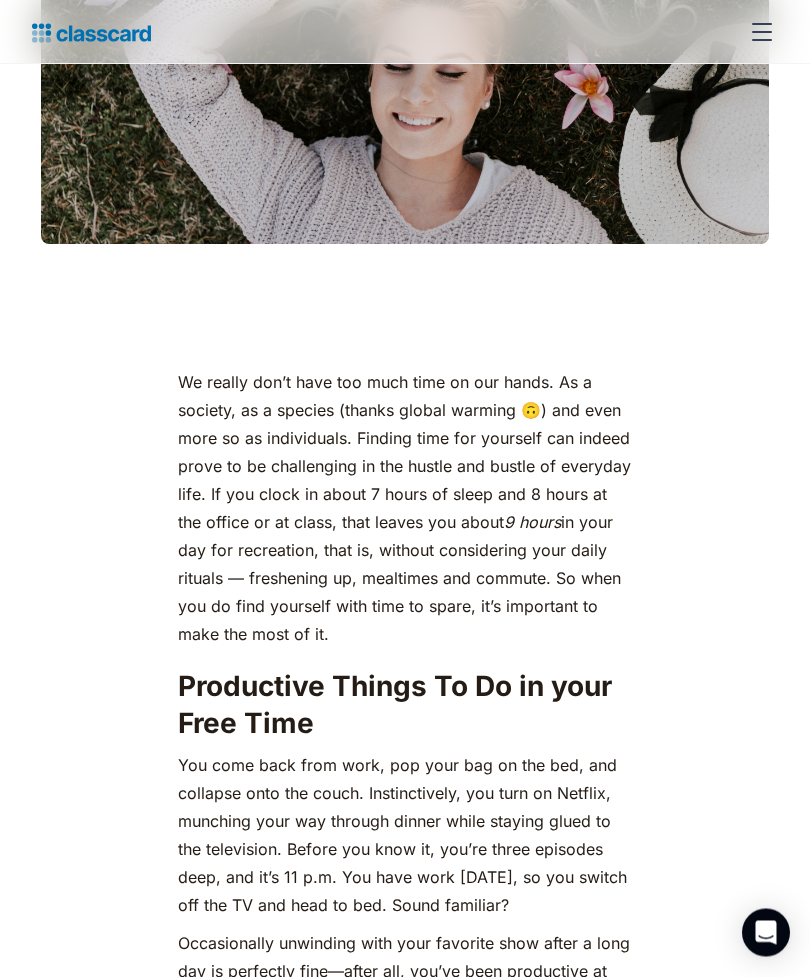scroll, scrollTop: 793, scrollLeft: 0, axis: vertical 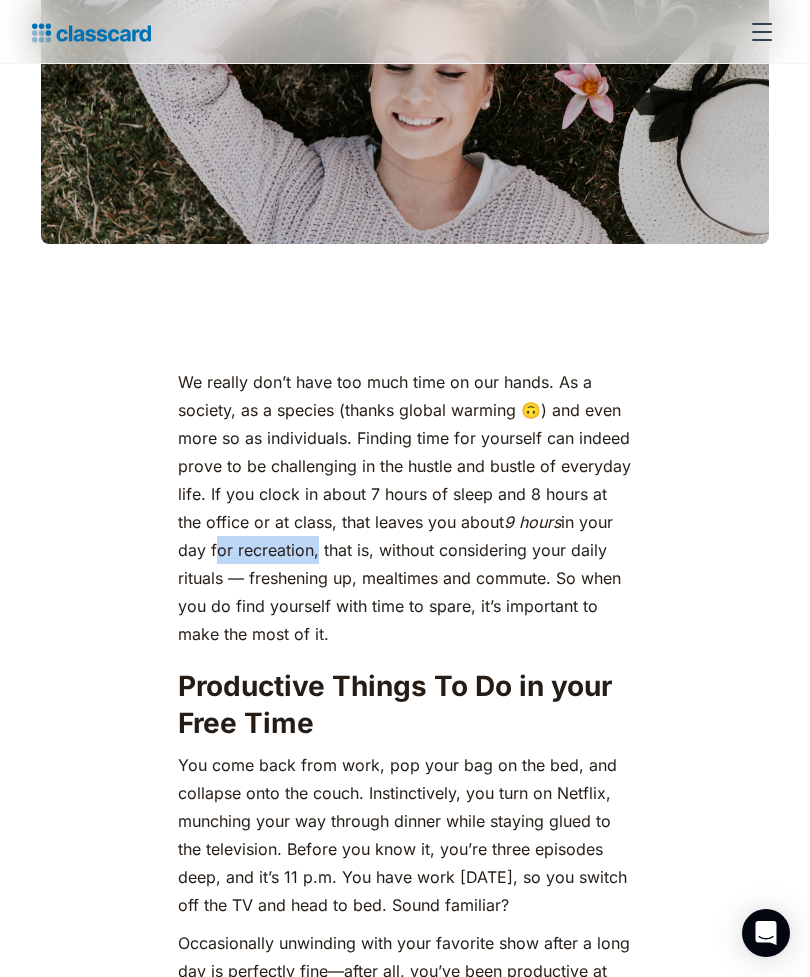 click on "We really don’t have too much time on our hands. As a society, as a species (thanks global warming 🙃) and even more so as individuals. Finding time for yourself can indeed prove to be challenging in the hustle and bustle of everyday life. If you clock in about 7 hours of sleep and 8 hours at the office or at class, that leaves you about  9 hours  in your day for recreation, that is, without considering your daily rituals — freshening up, mealtimes and commute. So when you do find yourself with time to spare, it’s important to make the most of it." at bounding box center (405, 508) 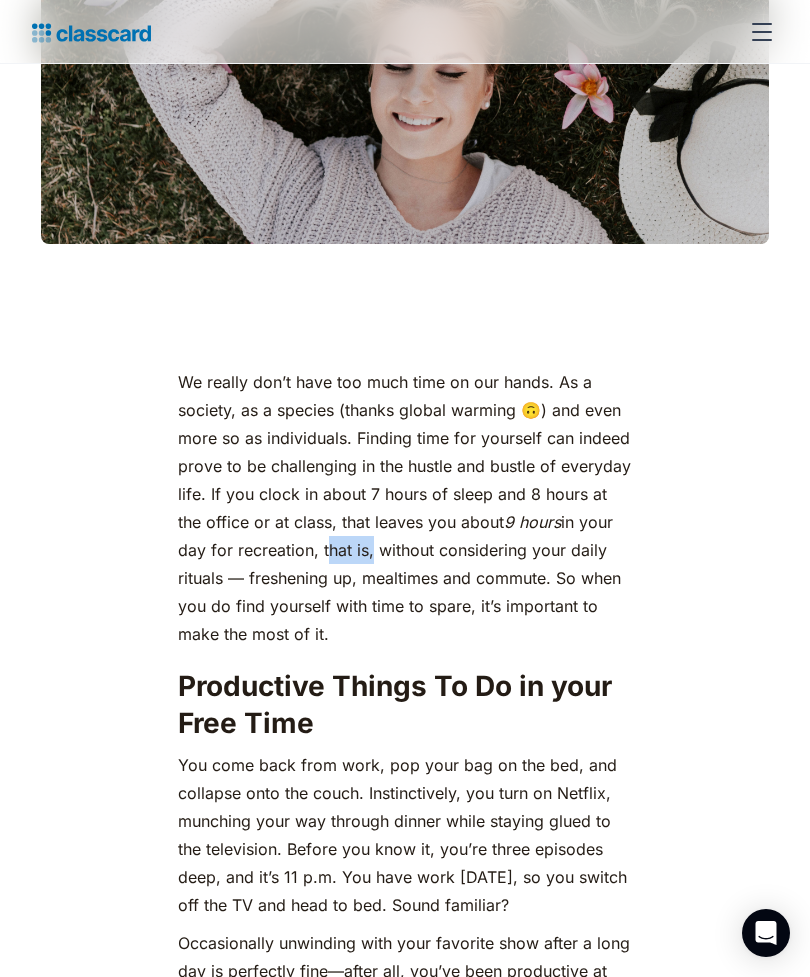 click on "We really don’t have too much time on our hands. As a society, as a species (thanks global warming 🙃) and even more so as individuals. Finding time for yourself can indeed prove to be challenging in the hustle and bustle of everyday life. If you clock in about 7 hours of sleep and 8 hours at the office or at class, that leaves you about  9 hours  in your day for recreation, that is, without considering your daily rituals — freshening up, mealtimes and commute. So when you do find yourself with time to spare, it’s important to make the most of it." at bounding box center [405, 508] 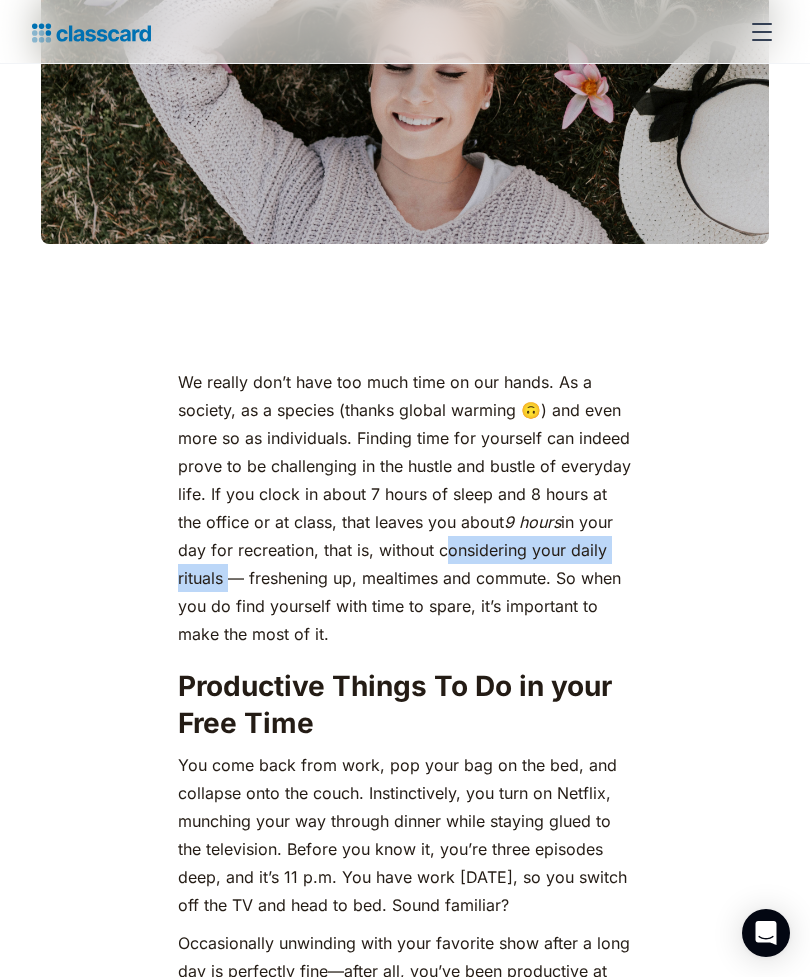 click on "Productive Things To Do in your Free Time" at bounding box center (405, 704) 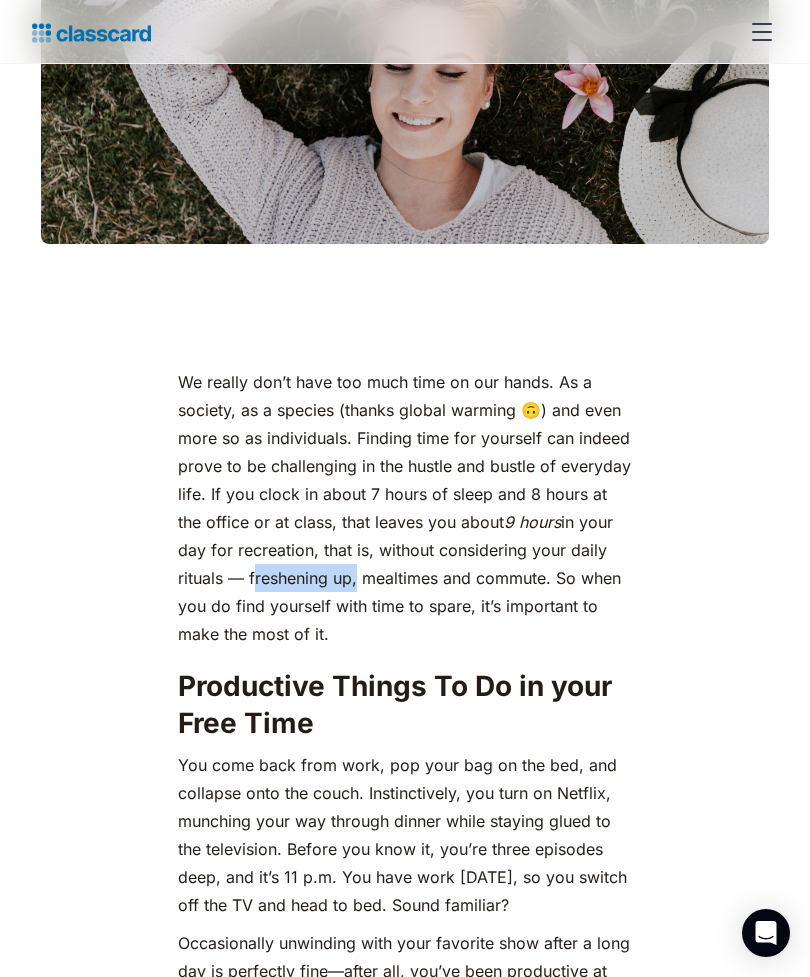 click on "We really don’t have too much time on our hands. As a society, as a species (thanks global warming 🙃) and even more so as individuals. Finding time for yourself can indeed prove to be challenging in the hustle and bustle of everyday life. If you clock in about 7 hours of sleep and 8 hours at the office or at class, that leaves you about  9 hours  in your day for recreation, that is, without considering your daily rituals — freshening up, mealtimes and commute. So when you do find yourself with time to spare, it’s important to make the most of it." at bounding box center (405, 508) 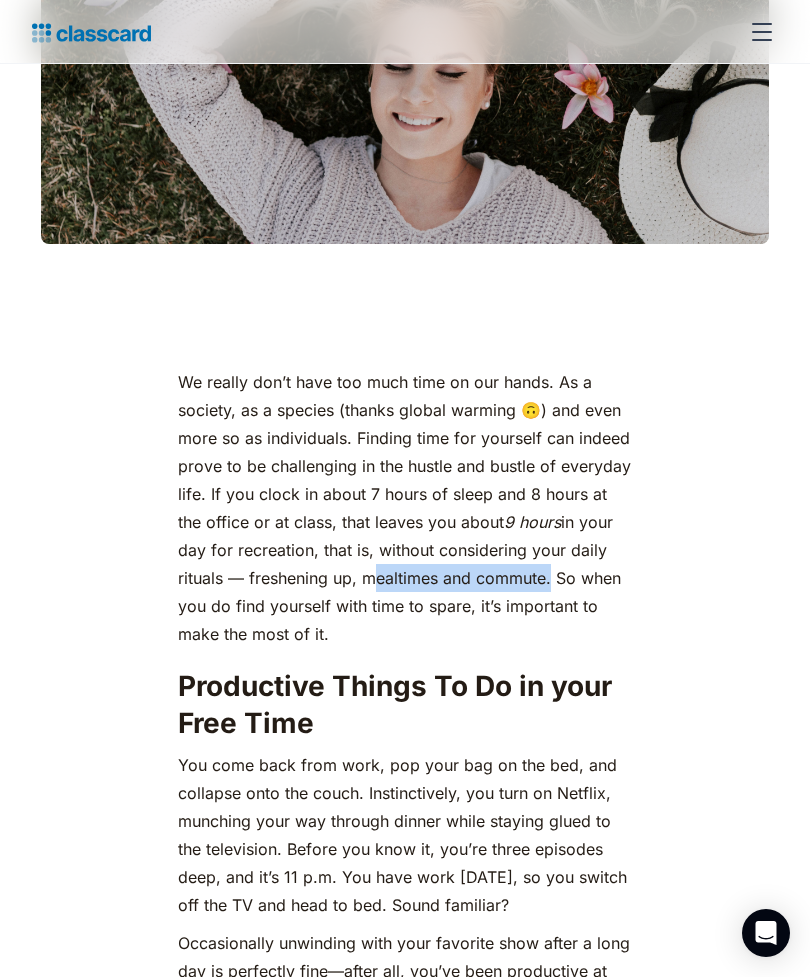 click on "We really don’t have too much time on our hands. As a society, as a species (thanks global warming 🙃) and even more so as individuals. Finding time for yourself can indeed prove to be challenging in the hustle and bustle of everyday life. If you clock in about 7 hours of sleep and 8 hours at the office or at class, that leaves you about  9 hours  in your day for recreation, that is, without considering your daily rituals — freshening up, mealtimes and commute. So when you do find yourself with time to spare, it’s important to make the most of it. Productive Things To Do in your Free Time You come back from work, pop your bag on the bed, and collapse onto the couch. Instinctively, you turn on Netflix, munching your way through dinner while staying glued to the television. Before you know it, you’re three episodes deep, and it’s 11 p.m. You have work [DATE], so you switch off the TV and head to bed. Sound familiar? Here are 8 productive ways to spend your free time: 1. Reading 📚 ‍ advantages" at bounding box center (405, 4893) 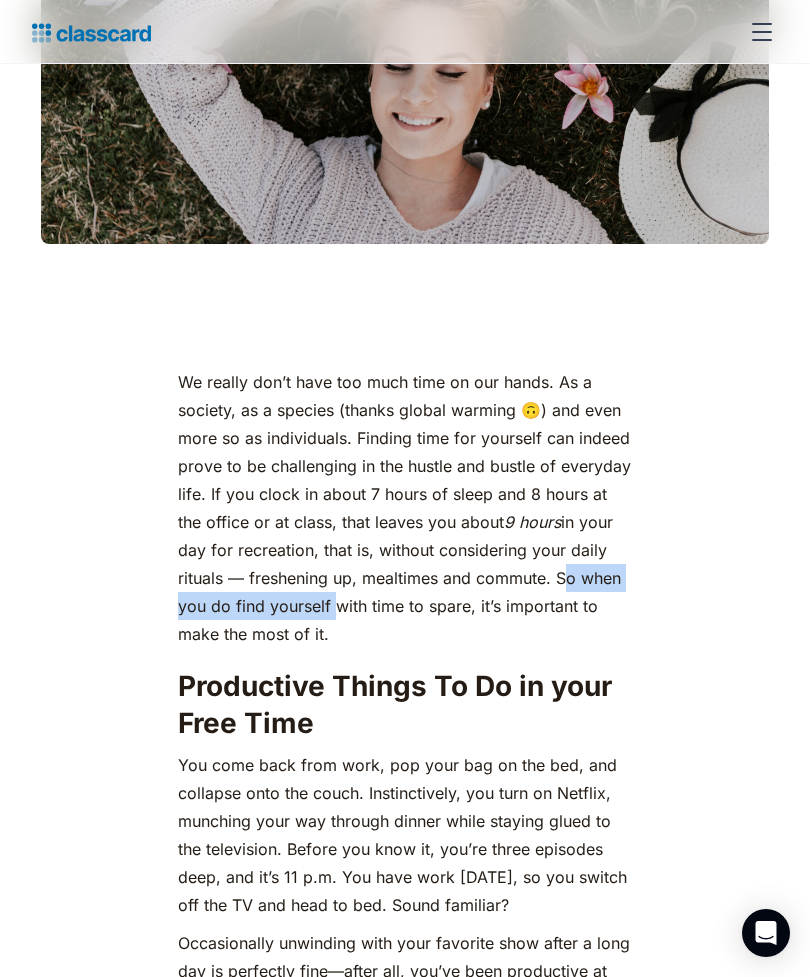 click on "We really don’t have too much time on our hands. As a society, as a species (thanks global warming 🙃) and even more so as individuals. Finding time for yourself can indeed prove to be challenging in the hustle and bustle of everyday life. If you clock in about 7 hours of sleep and 8 hours at the office or at class, that leaves you about  9 hours  in your day for recreation, that is, without considering your daily rituals — freshening up, mealtimes and commute. So when you do find yourself with time to spare, it’s important to make the most of it." at bounding box center (405, 508) 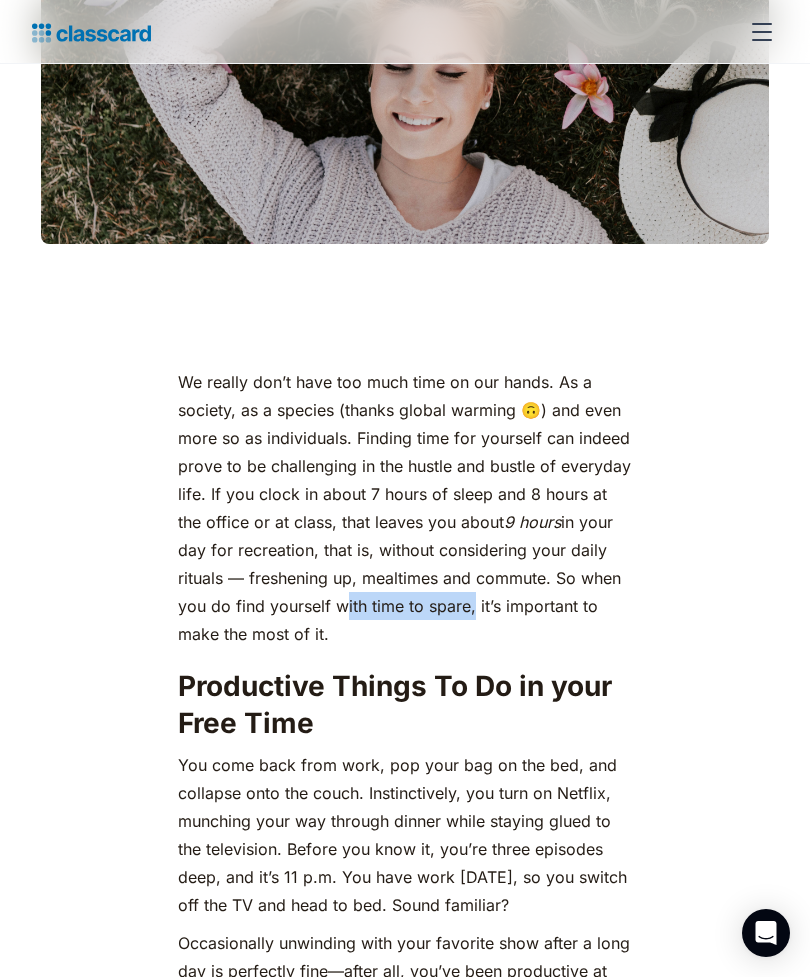 click on "Productive Things To Do in your Free Time" at bounding box center [405, 704] 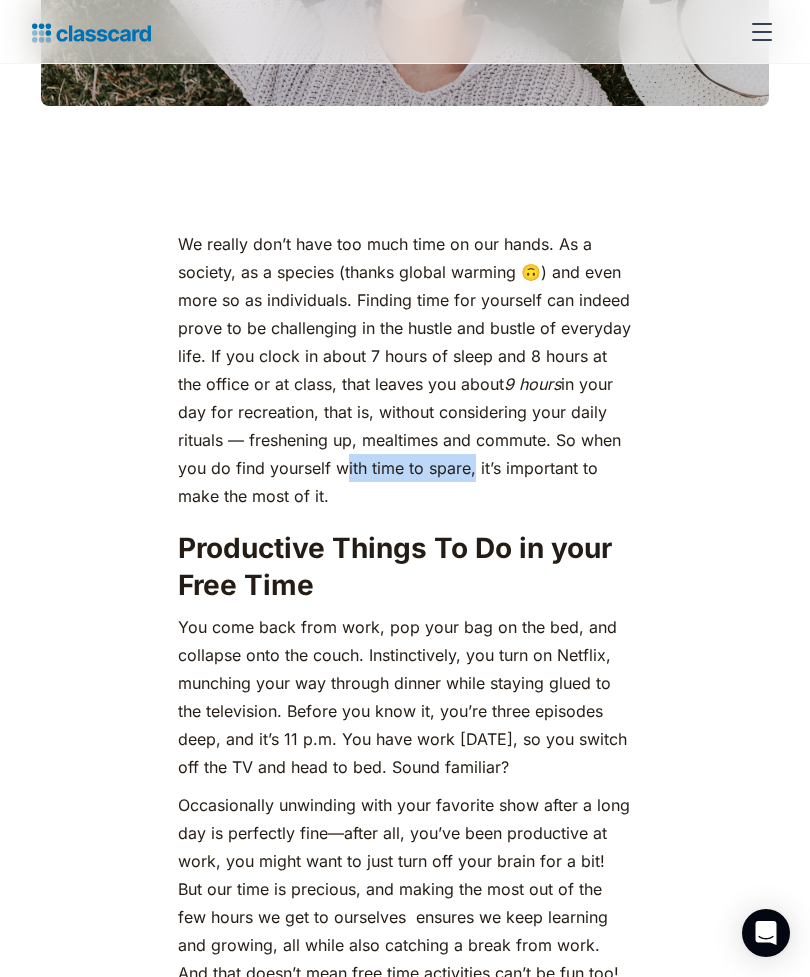 scroll, scrollTop: 943, scrollLeft: 0, axis: vertical 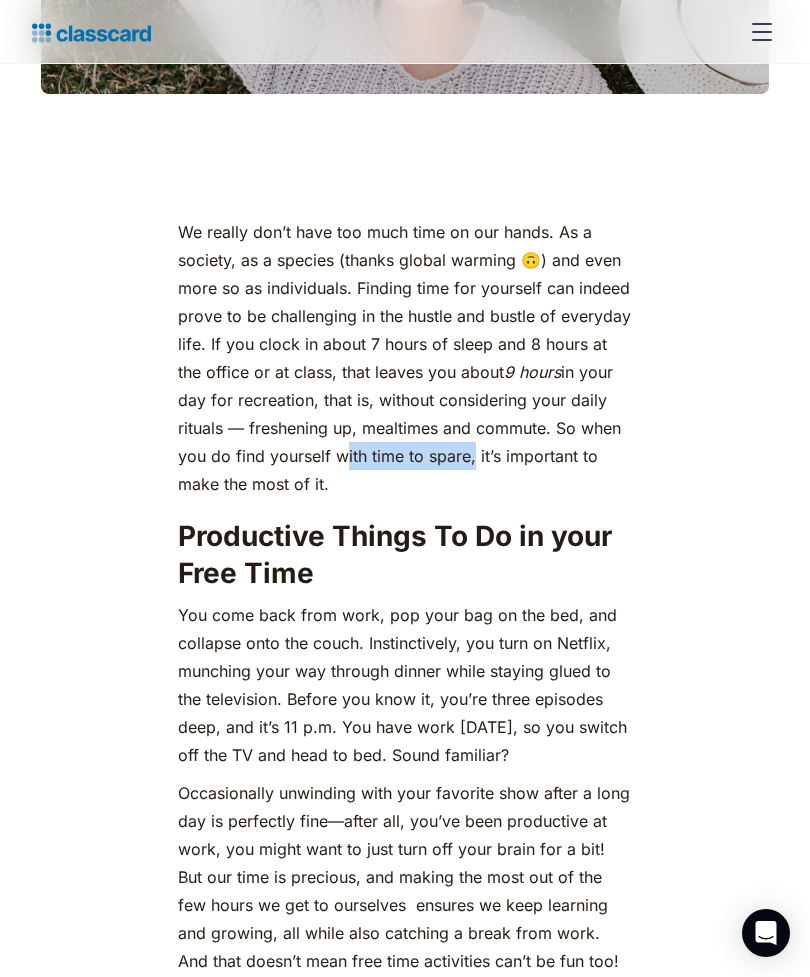 click on "You come back from work, pop your bag on the bed, and collapse onto the couch. Instinctively, you turn on Netflix, munching your way through dinner while staying glued to the television. Before you know it, you’re three episodes deep, and it’s 11 p.m. You have work [DATE], so you switch off the TV and head to bed. Sound familiar?" at bounding box center [405, 685] 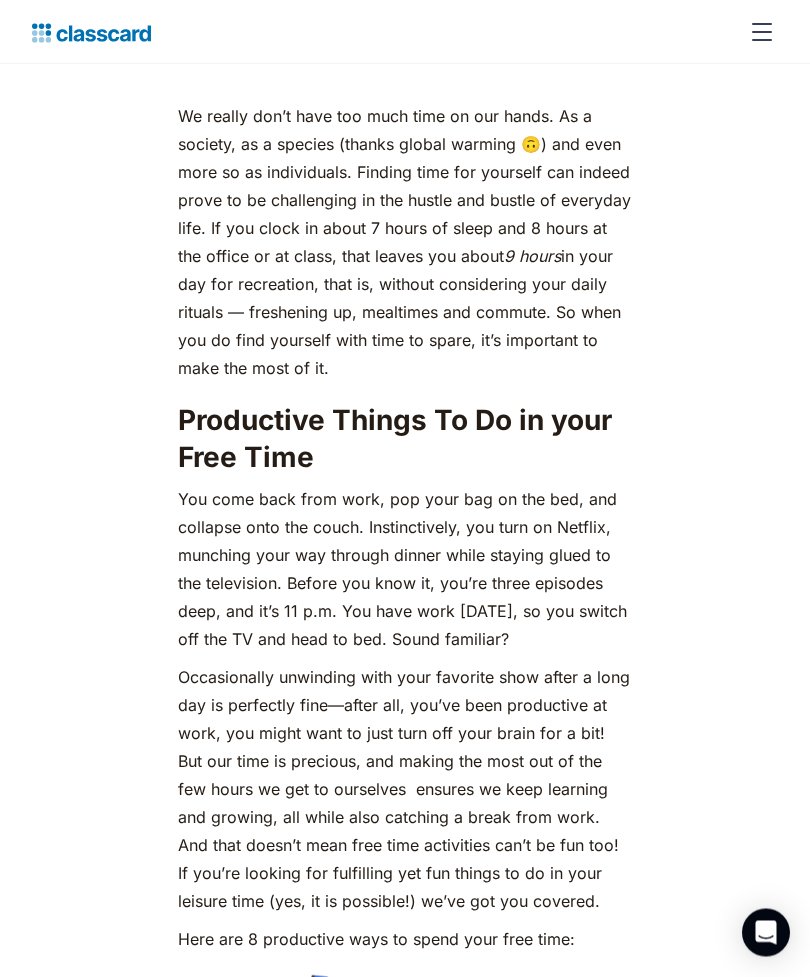 scroll, scrollTop: 1059, scrollLeft: 0, axis: vertical 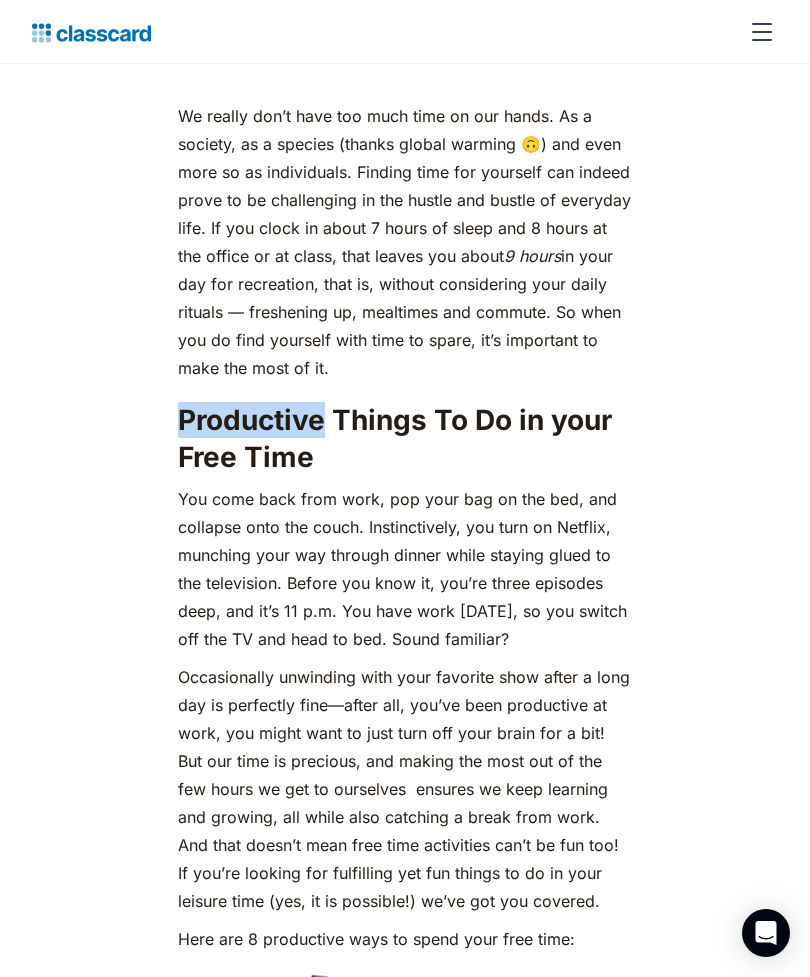 click on "Occasionally unwinding with your favorite show after a long day is perfectly fine—after all, you’ve been productive at work, you might want to just turn off your brain for a bit! But our time is precious, and making the most out of the few hours we get to ourselves  ensures we keep learning and growing, all while also catching a break from work. And that doesn’t mean free time activities can’t be fun too! If you’re looking for fulfilling yet fun things to do in your leisure time (yes, it is possible!) we’ve got you covered." at bounding box center (405, 789) 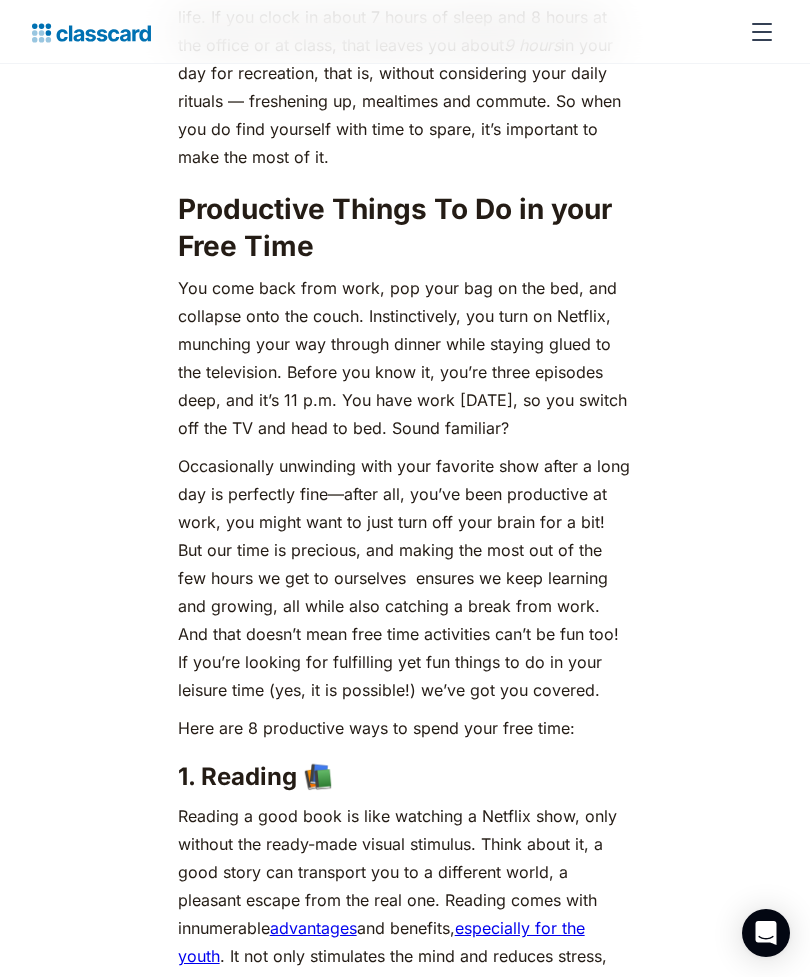scroll, scrollTop: 1269, scrollLeft: 0, axis: vertical 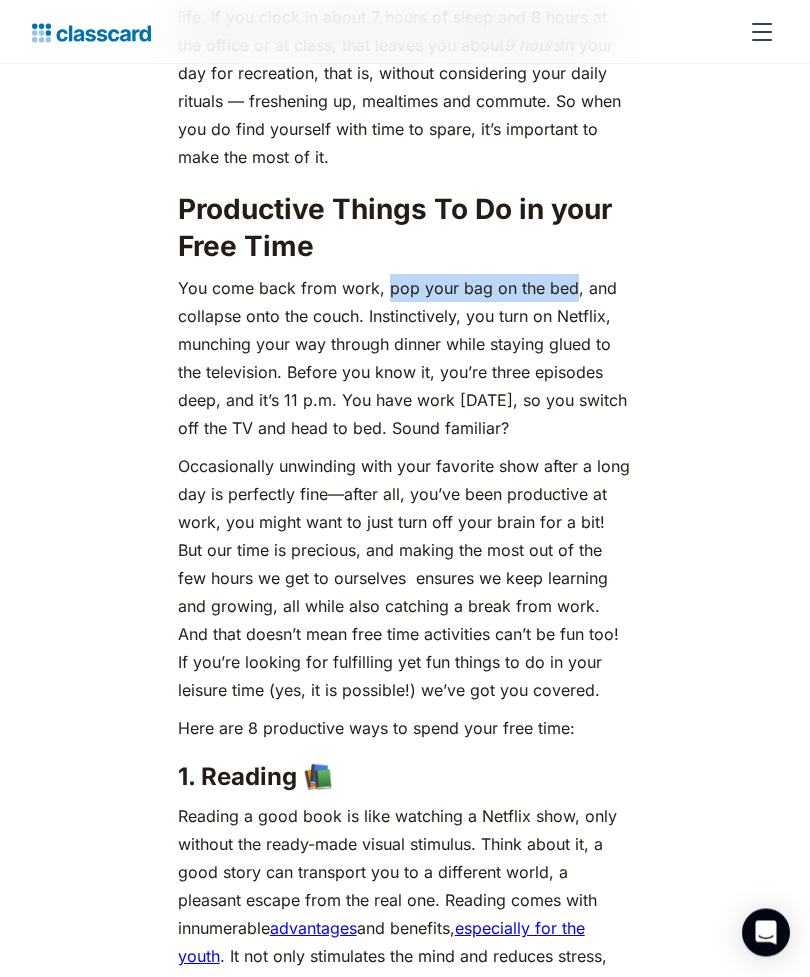 click on "Occasionally unwinding with your favorite show after a long day is perfectly fine—after all, you’ve been productive at work, you might want to just turn off your brain for a bit! But our time is precious, and making the most out of the few hours we get to ourselves  ensures we keep learning and growing, all while also catching a break from work. And that doesn’t mean free time activities can’t be fun too! If you’re looking for fulfilling yet fun things to do in your leisure time (yes, it is possible!) we’ve got you covered." at bounding box center (405, 579) 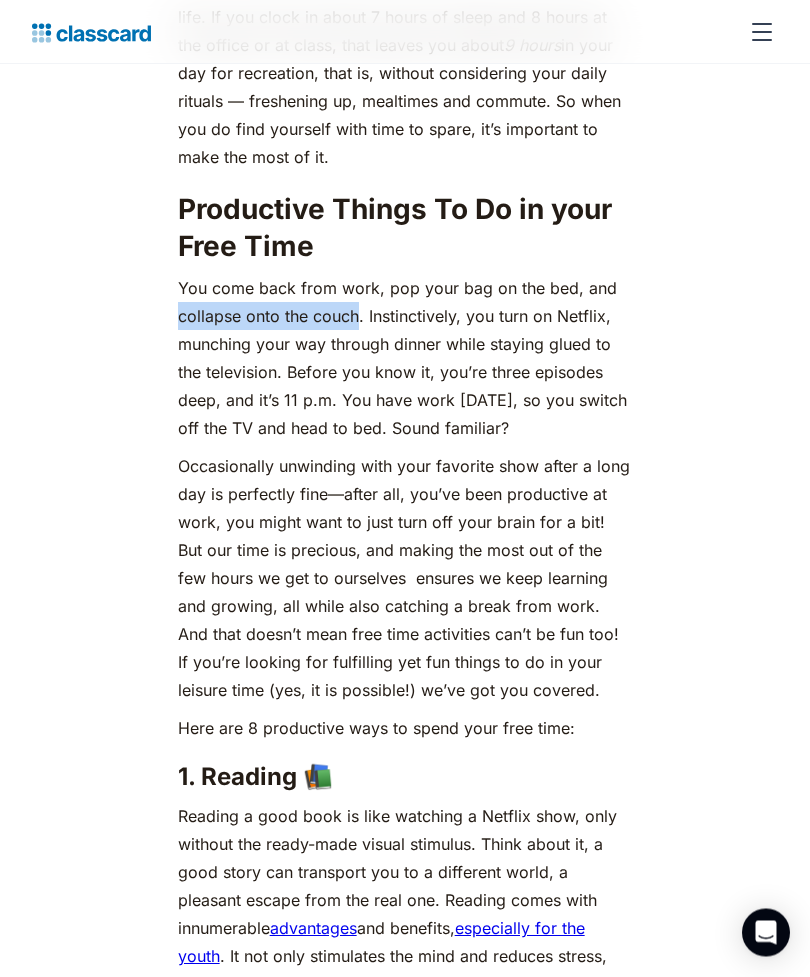 click on "Occasionally unwinding with your favorite show after a long day is perfectly fine—after all, you’ve been productive at work, you might want to just turn off your brain for a bit! But our time is precious, and making the most out of the few hours we get to ourselves  ensures we keep learning and growing, all while also catching a break from work. And that doesn’t mean free time activities can’t be fun too! If you’re looking for fulfilling yet fun things to do in your leisure time (yes, it is possible!) we’ve got you covered." at bounding box center [405, 579] 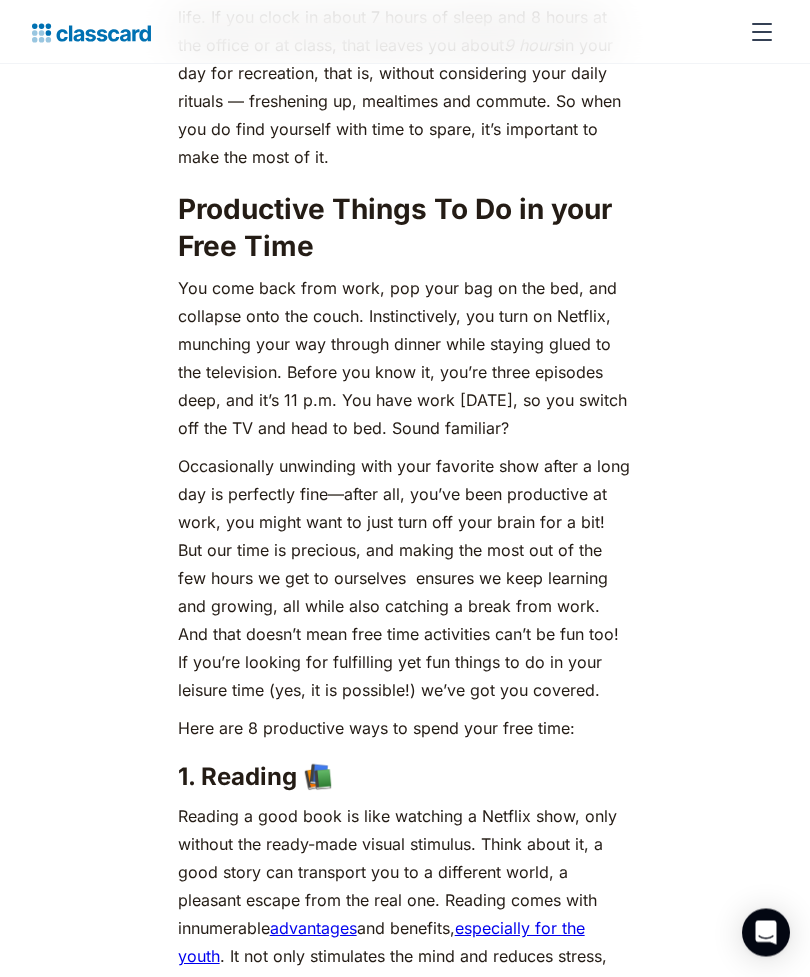 click on "You come back from work, pop your bag on the bed, and collapse onto the couch. Instinctively, you turn on Netflix, munching your way through dinner while staying glued to the television. Before you know it, you’re three episodes deep, and it’s 11 p.m. You have work [DATE], so you switch off the TV and head to bed. Sound familiar?" at bounding box center [405, 359] 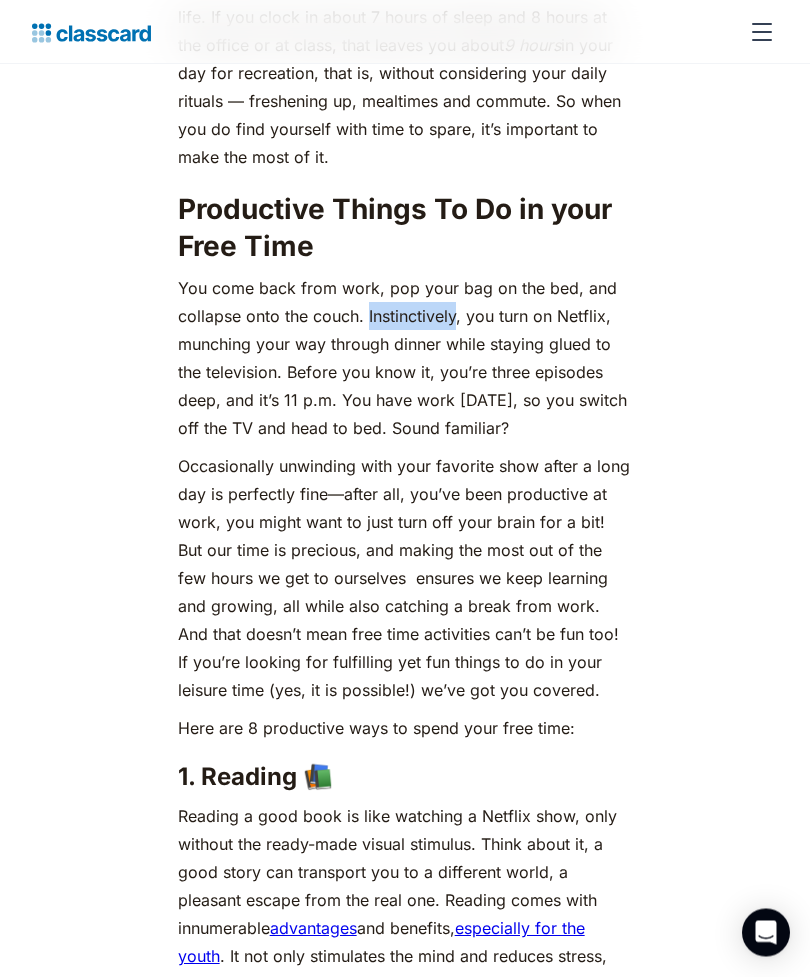 click on "You come back from work, pop your bag on the bed, and collapse onto the couch. Instinctively, you turn on Netflix, munching your way through dinner while staying glued to the television. Before you know it, you’re three episodes deep, and it’s 11 p.m. You have work [DATE], so you switch off the TV and head to bed. Sound familiar?" at bounding box center (405, 359) 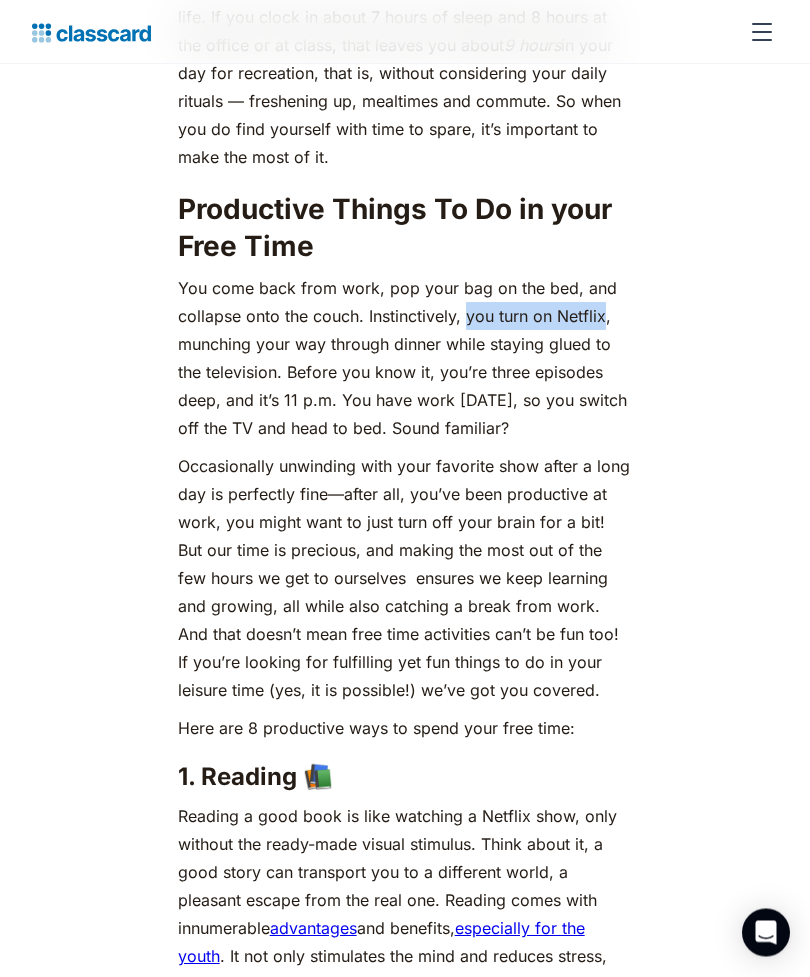 click on "Occasionally unwinding with your favorite show after a long day is perfectly fine—after all, you’ve been productive at work, you might want to just turn off your brain for a bit! But our time is precious, and making the most out of the few hours we get to ourselves  ensures we keep learning and growing, all while also catching a break from work. And that doesn’t mean free time activities can’t be fun too! If you’re looking for fulfilling yet fun things to do in your leisure time (yes, it is possible!) we’ve got you covered." at bounding box center [405, 579] 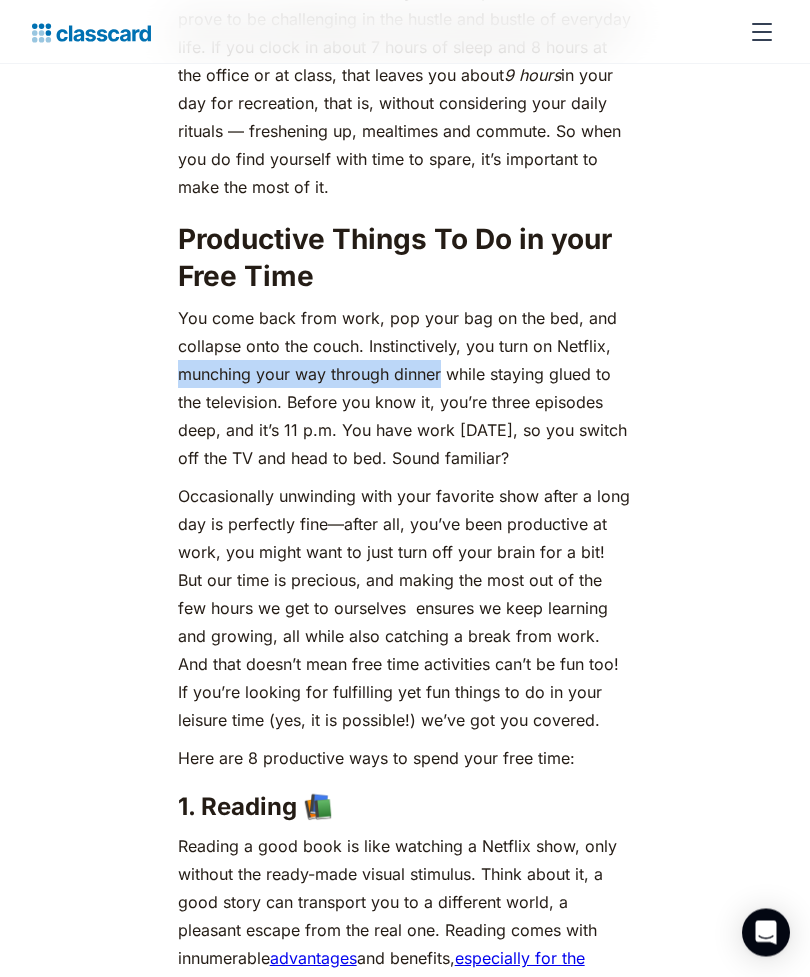 scroll, scrollTop: 1240, scrollLeft: 0, axis: vertical 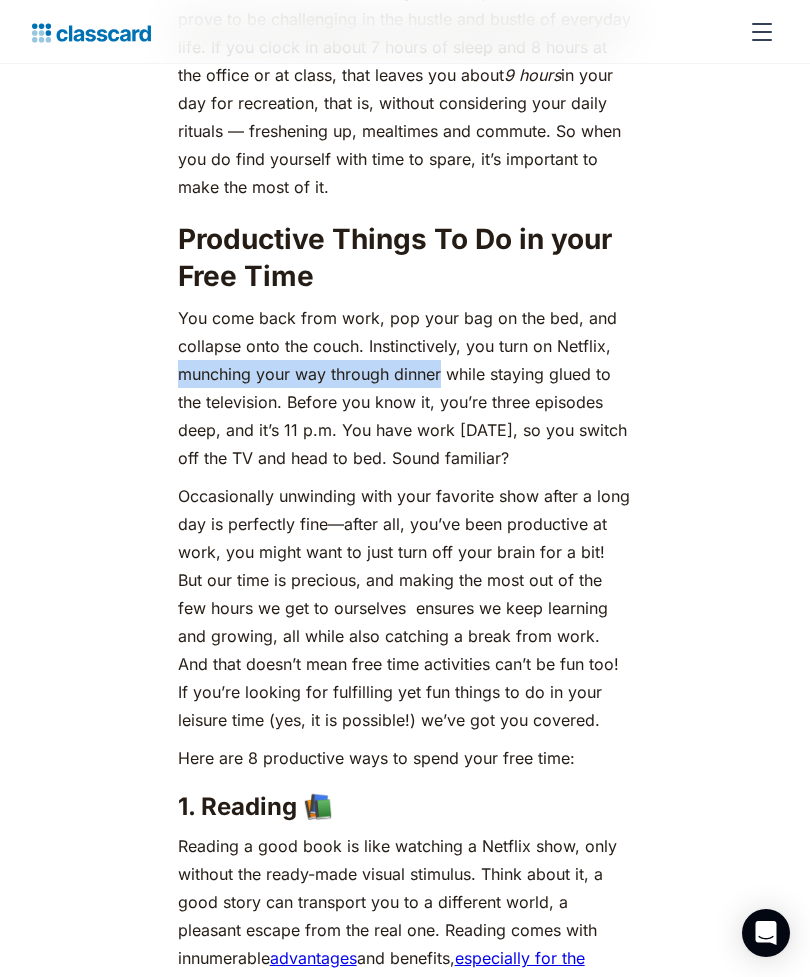 click on "You come back from work, pop your bag on the bed, and collapse onto the couch. Instinctively, you turn on Netflix, munching your way through dinner while staying glued to the television. Before you know it, you’re three episodes deep, and it’s 11 p.m. You have work [DATE], so you switch off the TV and head to bed. Sound familiar?" at bounding box center (405, 388) 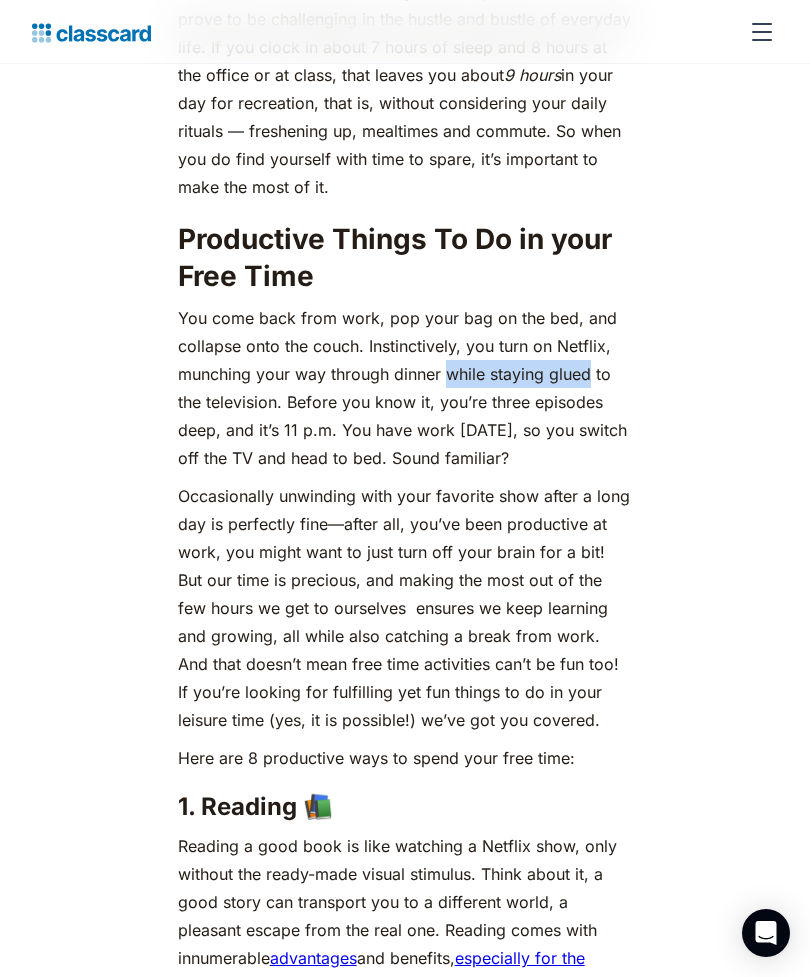 click on "You come back from work, pop your bag on the bed, and collapse onto the couch. Instinctively, you turn on Netflix, munching your way through dinner while staying glued to the television. Before you know it, you’re three episodes deep, and it’s 11 p.m. You have work [DATE], so you switch off the TV and head to bed. Sound familiar?" at bounding box center [405, 388] 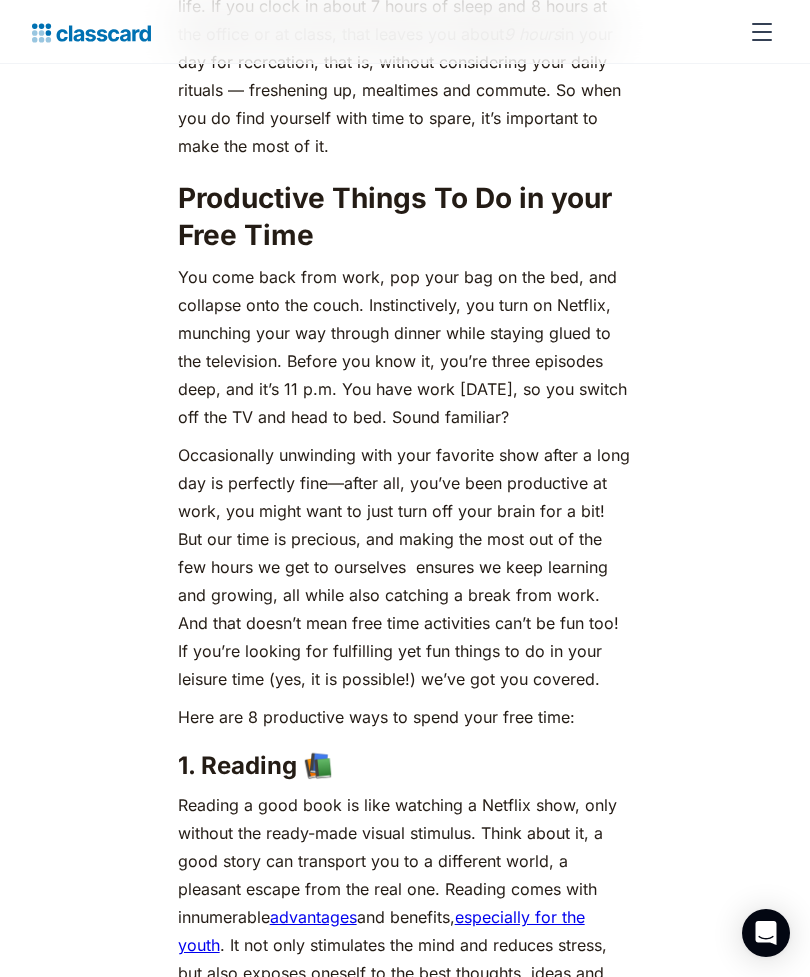 scroll, scrollTop: 1287, scrollLeft: 0, axis: vertical 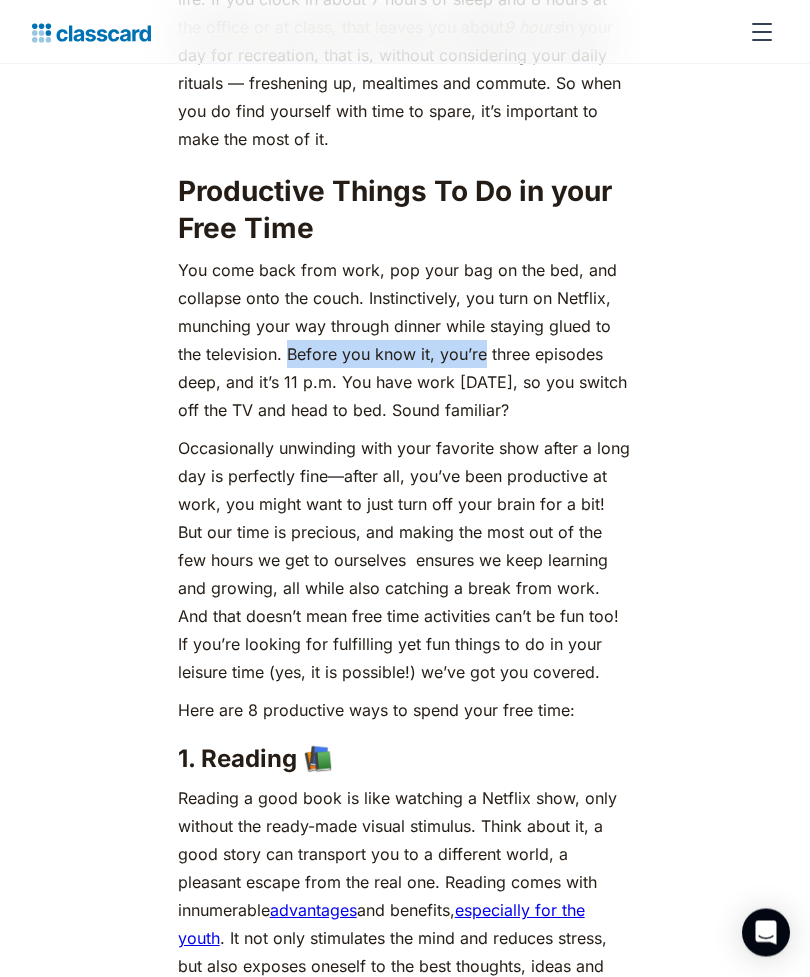 click on "You come back from work, pop your bag on the bed, and collapse onto the couch. Instinctively, you turn on Netflix, munching your way through dinner while staying glued to the television. Before you know it, you’re three episodes deep, and it’s 11 p.m. You have work [DATE], so you switch off the TV and head to bed. Sound familiar?" at bounding box center [405, 341] 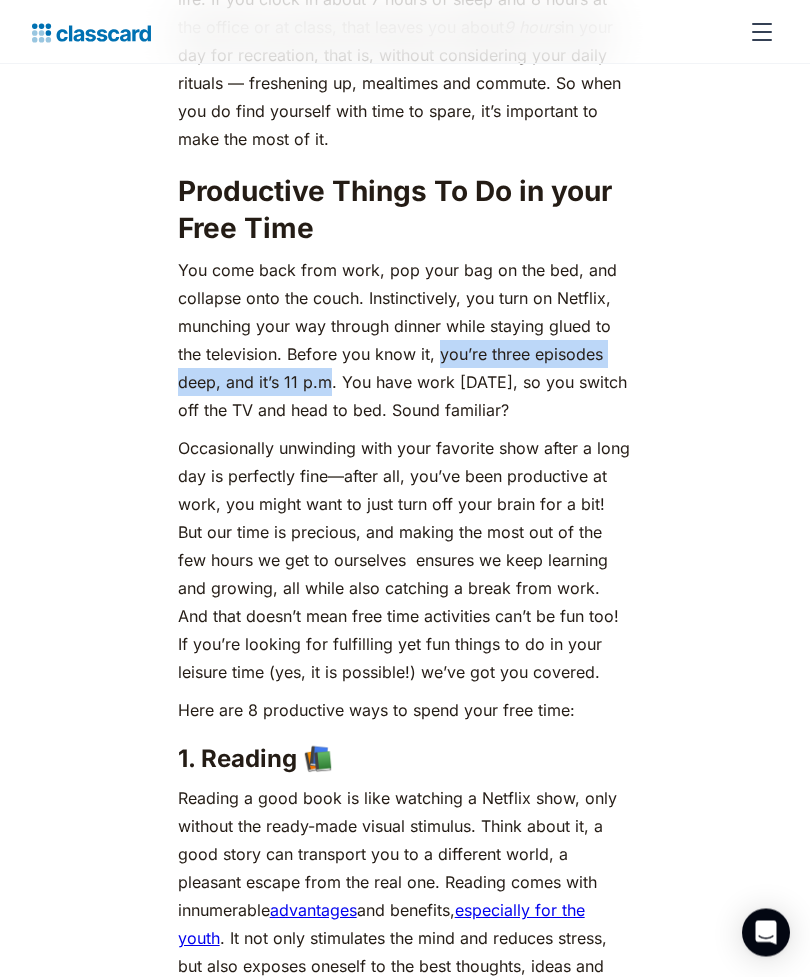 click on "Occasionally unwinding with your favorite show after a long day is perfectly fine—after all, you’ve been productive at work, you might want to just turn off your brain for a bit! But our time is precious, and making the most out of the few hours we get to ourselves  ensures we keep learning and growing, all while also catching a break from work. And that doesn’t mean free time activities can’t be fun too! If you’re looking for fulfilling yet fun things to do in your leisure time (yes, it is possible!) we’ve got you covered." at bounding box center (405, 561) 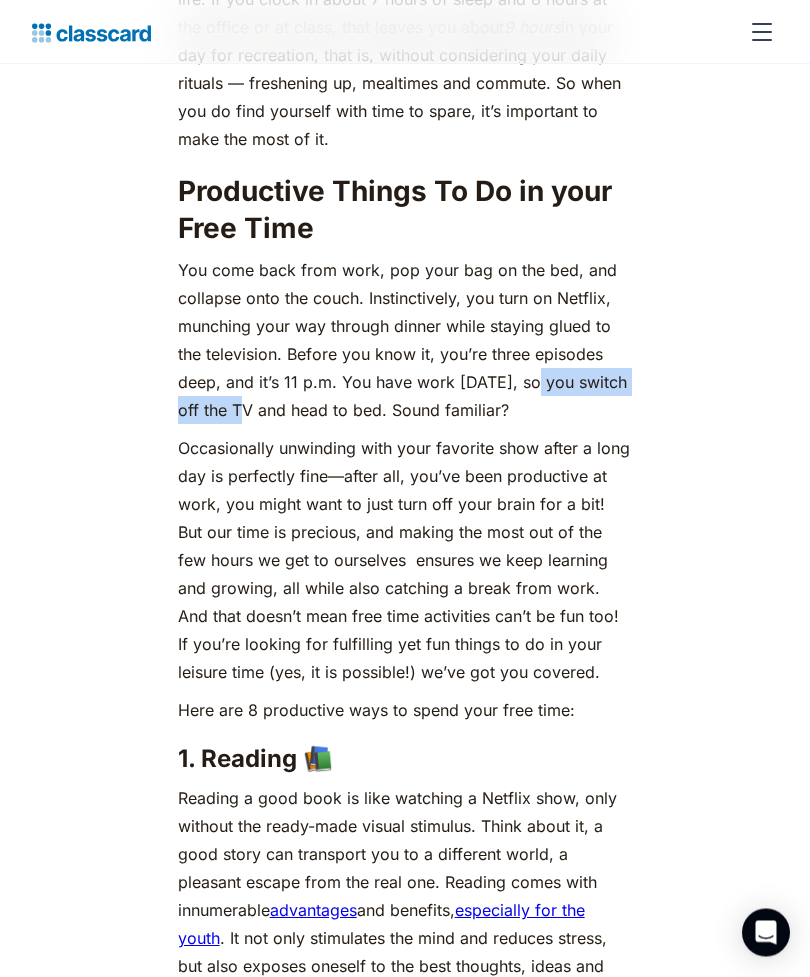 scroll, scrollTop: 1288, scrollLeft: 0, axis: vertical 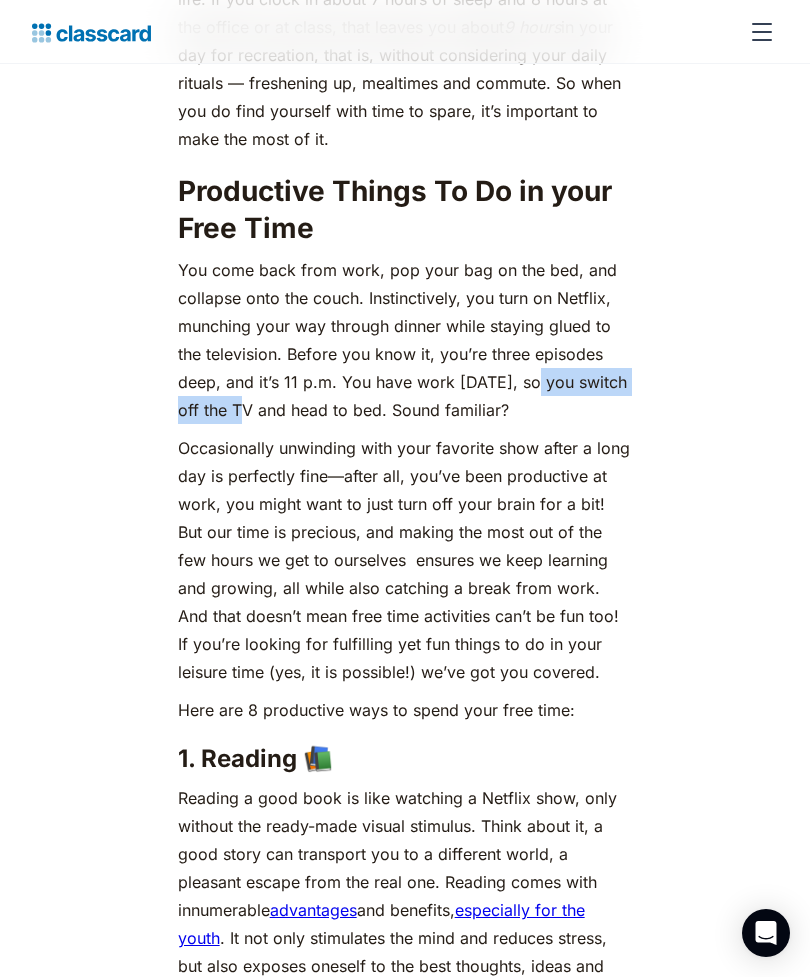 click on "Occasionally unwinding with your favorite show after a long day is perfectly fine—after all, you’ve been productive at work, you might want to just turn off your brain for a bit! But our time is precious, and making the most out of the few hours we get to ourselves  ensures we keep learning and growing, all while also catching a break from work. And that doesn’t mean free time activities can’t be fun too! If you’re looking for fulfilling yet fun things to do in your leisure time (yes, it is possible!) we’ve got you covered." at bounding box center (405, 560) 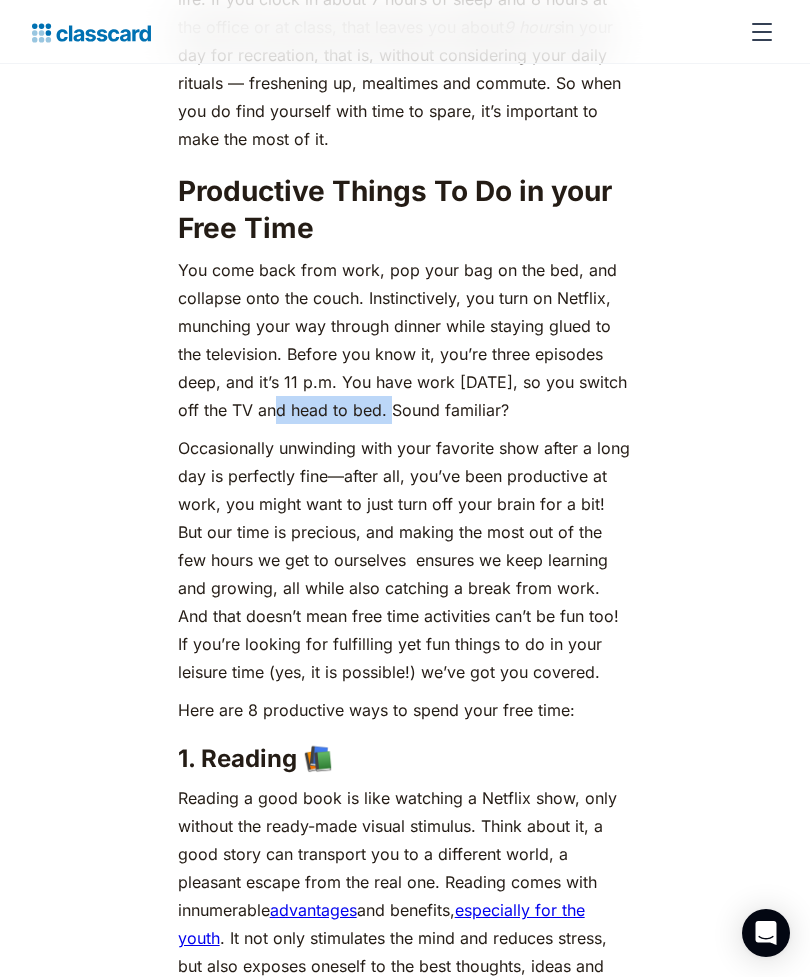click on "Occasionally unwinding with your favorite show after a long day is perfectly fine—after all, you’ve been productive at work, you might want to just turn off your brain for a bit! But our time is precious, and making the most out of the few hours we get to ourselves  ensures we keep learning and growing, all while also catching a break from work. And that doesn’t mean free time activities can’t be fun too! If you’re looking for fulfilling yet fun things to do in your leisure time (yes, it is possible!) we’ve got you covered." at bounding box center [405, 560] 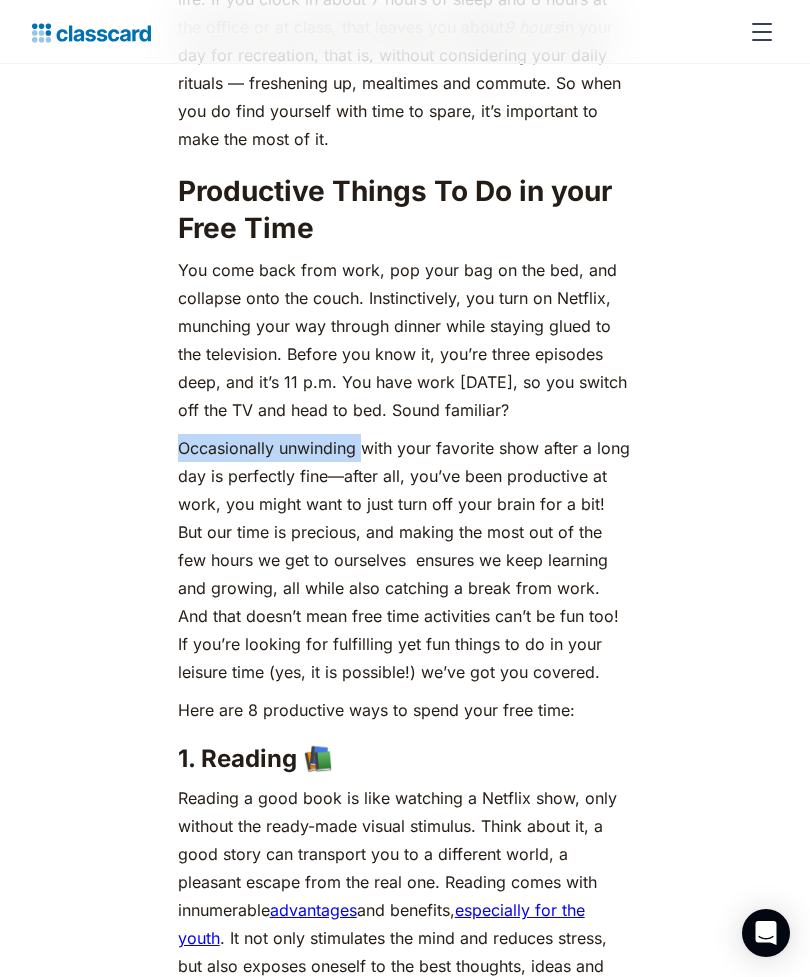 click on "Occasionally unwinding with your favorite show after a long day is perfectly fine—after all, you’ve been productive at work, you might want to just turn off your brain for a bit! But our time is precious, and making the most out of the few hours we get to ourselves  ensures we keep learning and growing, all while also catching a break from work. And that doesn’t mean free time activities can’t be fun too! If you’re looking for fulfilling yet fun things to do in your leisure time (yes, it is possible!) we’ve got you covered." at bounding box center (405, 560) 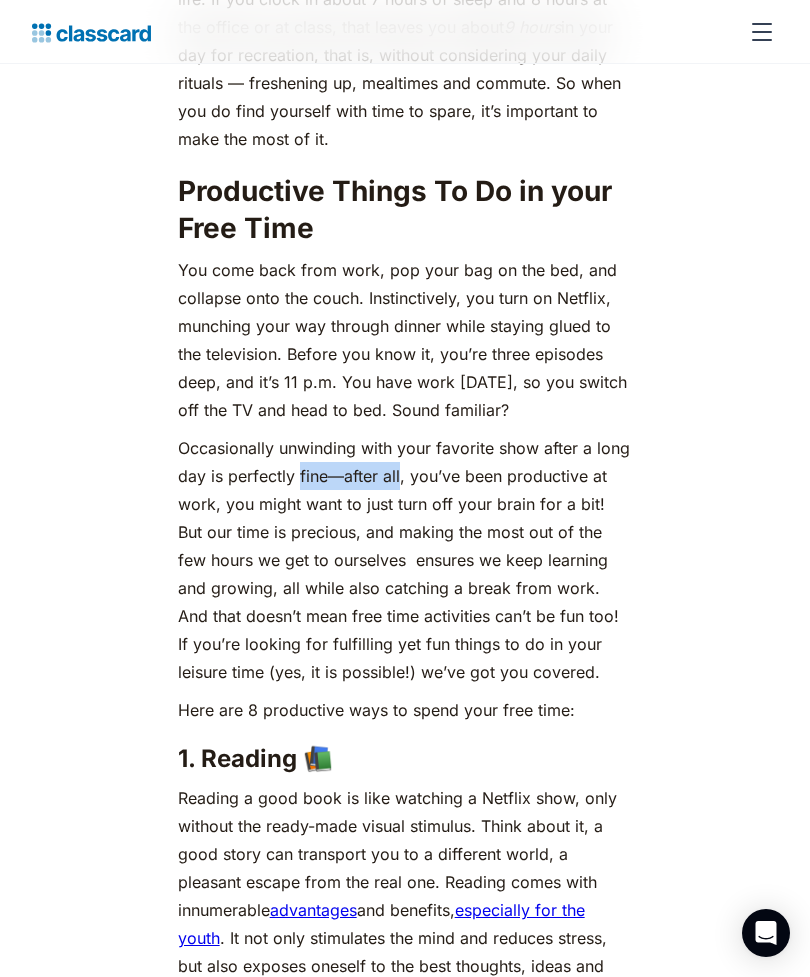 click on "Occasionally unwinding with your favorite show after a long day is perfectly fine—after all, you’ve been productive at work, you might want to just turn off your brain for a bit! But our time is precious, and making the most out of the few hours we get to ourselves  ensures we keep learning and growing, all while also catching a break from work. And that doesn’t mean free time activities can’t be fun too! If you’re looking for fulfilling yet fun things to do in your leisure time (yes, it is possible!) we’ve got you covered." at bounding box center (405, 560) 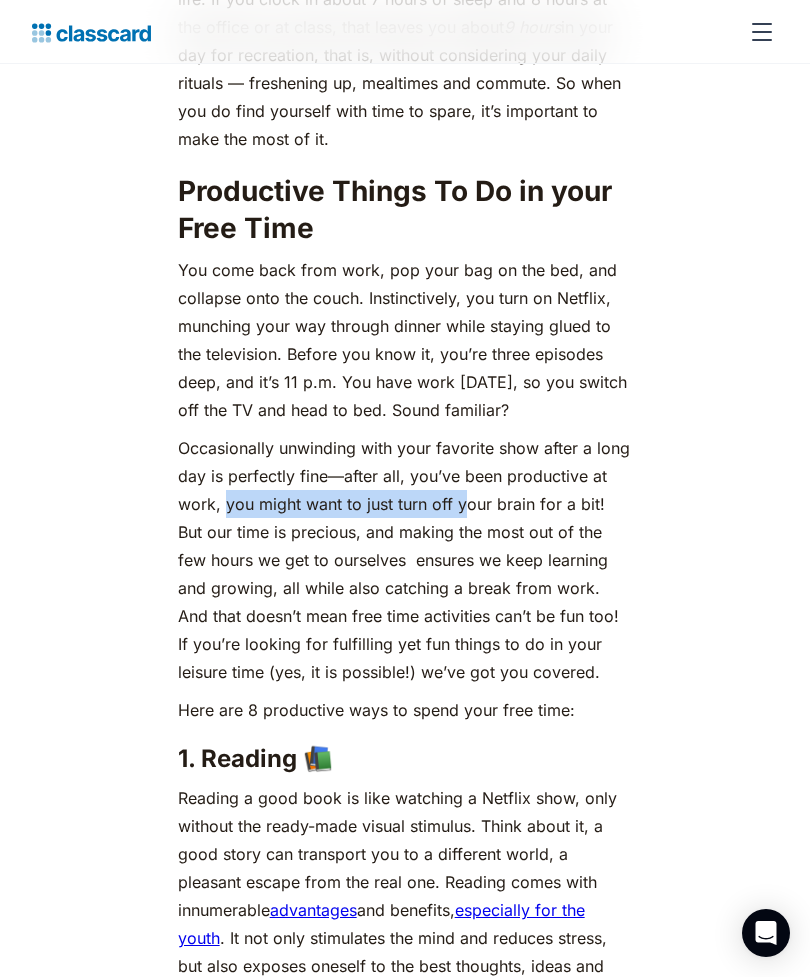 click on "Occasionally unwinding with your favorite show after a long day is perfectly fine—after all, you’ve been productive at work, you might want to just turn off your brain for a bit! But our time is precious, and making the most out of the few hours we get to ourselves  ensures we keep learning and growing, all while also catching a break from work. And that doesn’t mean free time activities can’t be fun too! If you’re looking for fulfilling yet fun things to do in your leisure time (yes, it is possible!) we’ve got you covered." at bounding box center [405, 560] 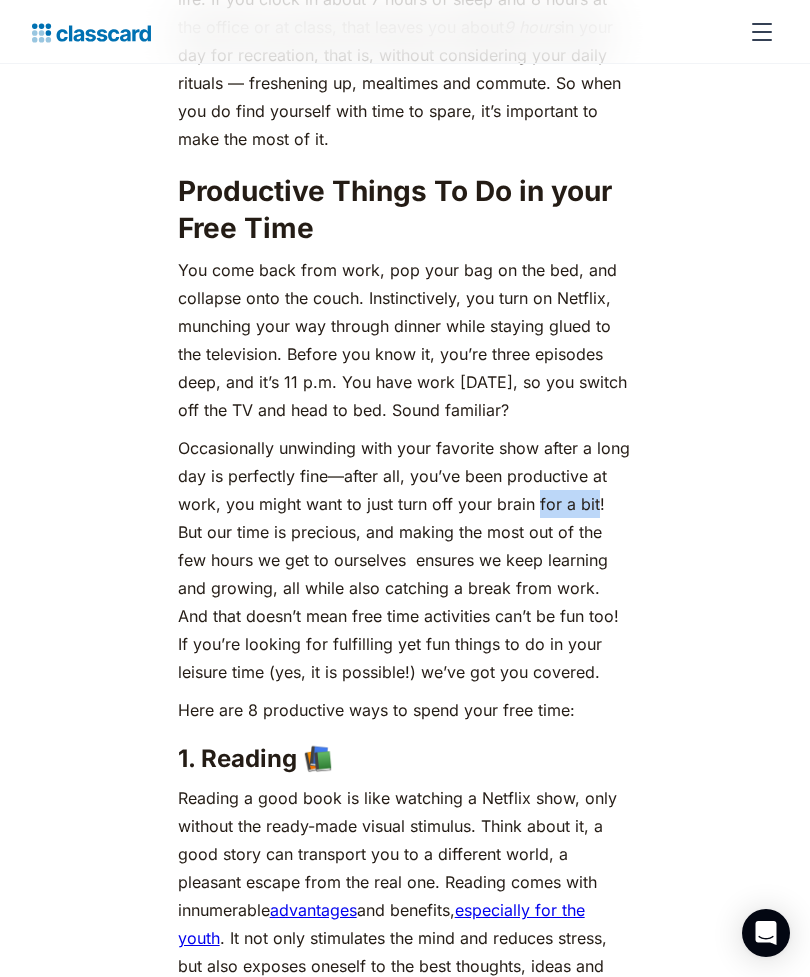 click on "Occasionally unwinding with your favorite show after a long day is perfectly fine—after all, you’ve been productive at work, you might want to just turn off your brain for a bit! But our time is precious, and making the most out of the few hours we get to ourselves  ensures we keep learning and growing, all while also catching a break from work. And that doesn’t mean free time activities can’t be fun too! If you’re looking for fulfilling yet fun things to do in your leisure time (yes, it is possible!) we’ve got you covered." at bounding box center [405, 560] 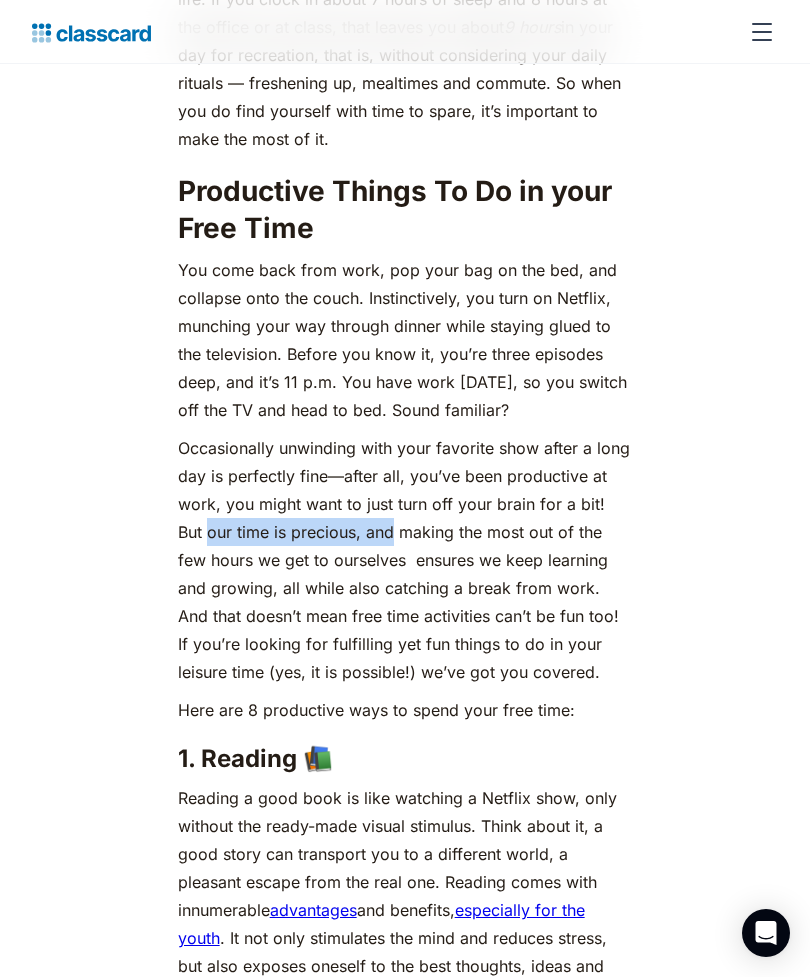 click on "Occasionally unwinding with your favorite show after a long day is perfectly fine—after all, you’ve been productive at work, you might want to just turn off your brain for a bit! But our time is precious, and making the most out of the few hours we get to ourselves  ensures we keep learning and growing, all while also catching a break from work. And that doesn’t mean free time activities can’t be fun too! If you’re looking for fulfilling yet fun things to do in your leisure time (yes, it is possible!) we’ve got you covered." at bounding box center (405, 560) 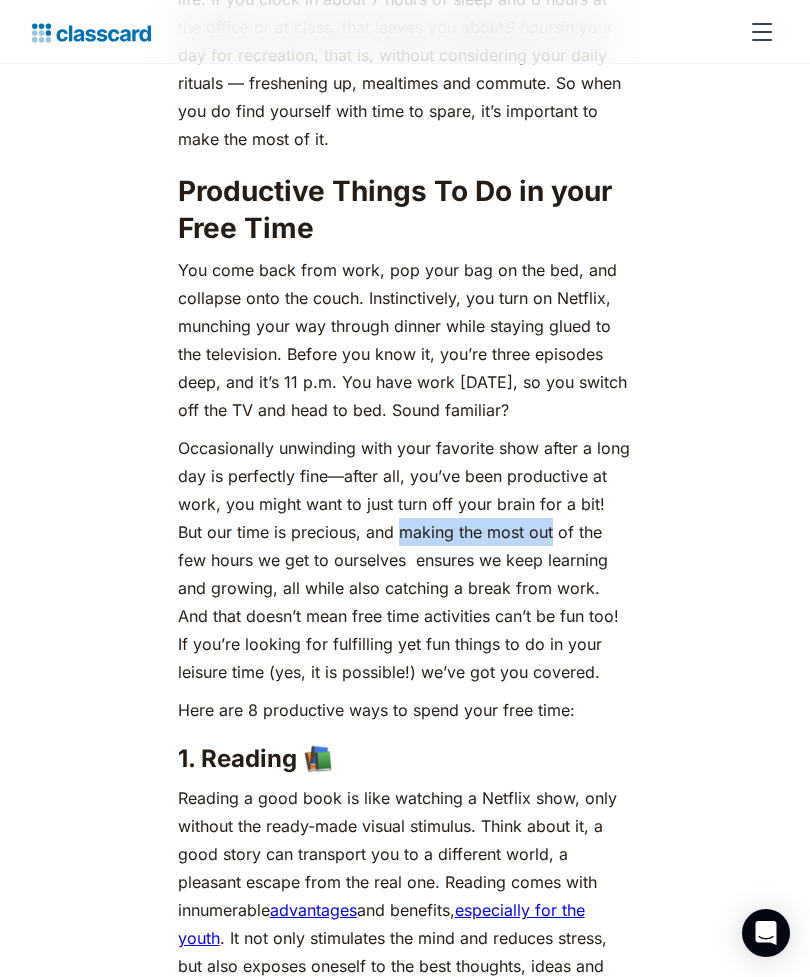 click on "Occasionally unwinding with your favorite show after a long day is perfectly fine—after all, you’ve been productive at work, you might want to just turn off your brain for a bit! But our time is precious, and making the most out of the few hours we get to ourselves  ensures we keep learning and growing, all while also catching a break from work. And that doesn’t mean free time activities can’t be fun too! If you’re looking for fulfilling yet fun things to do in your leisure time (yes, it is possible!) we’ve got you covered." at bounding box center (405, 560) 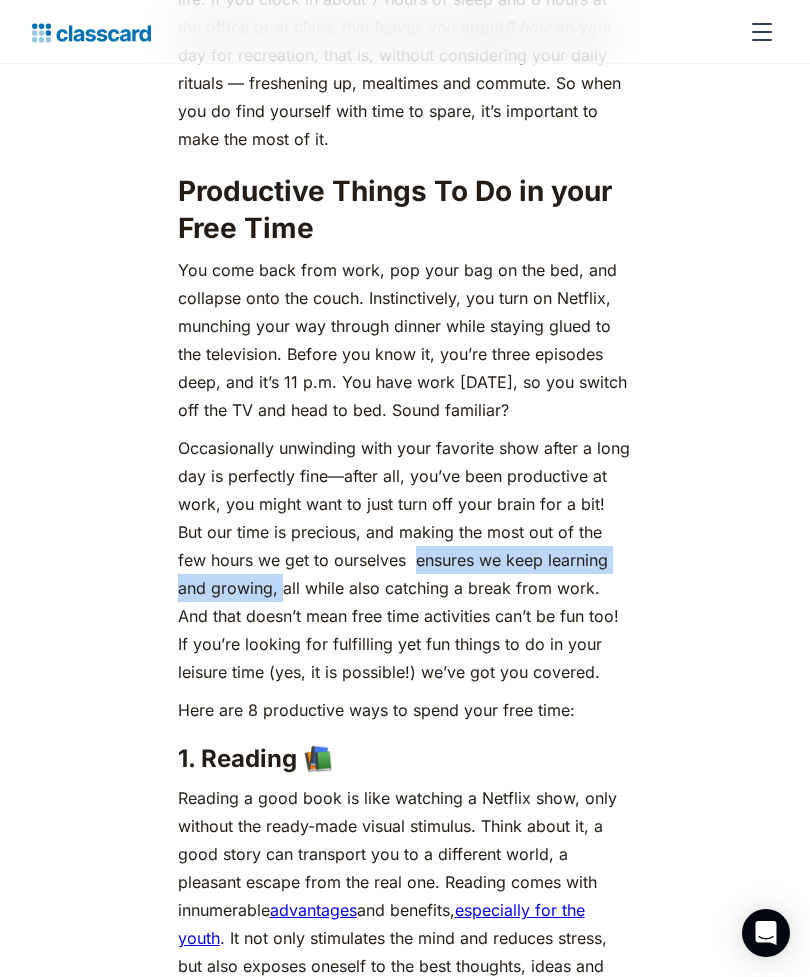 click on "We really don’t have too much time on our hands. As a society, as a species (thanks global warming 🙃) and even more so as individuals. Finding time for yourself can indeed prove to be challenging in the hustle and bustle of everyday life. If you clock in about 7 hours of sleep and 8 hours at the office or at class, that leaves you about  9 hours  in your day for recreation, that is, without considering your daily rituals — freshening up, mealtimes and commute. So when you do find yourself with time to spare, it’s important to make the most of it. Productive Things To Do in your Free Time You come back from work, pop your bag on the bed, and collapse onto the couch. Instinctively, you turn on Netflix, munching your way through dinner while staying glued to the television. Before you know it, you’re three episodes deep, and it’s 11 p.m. You have work [DATE], so you switch off the TV and head to bed. Sound familiar? Here are 8 productive ways to spend your free time: 1. Reading 📚 ‍ advantages" at bounding box center (405, 4398) 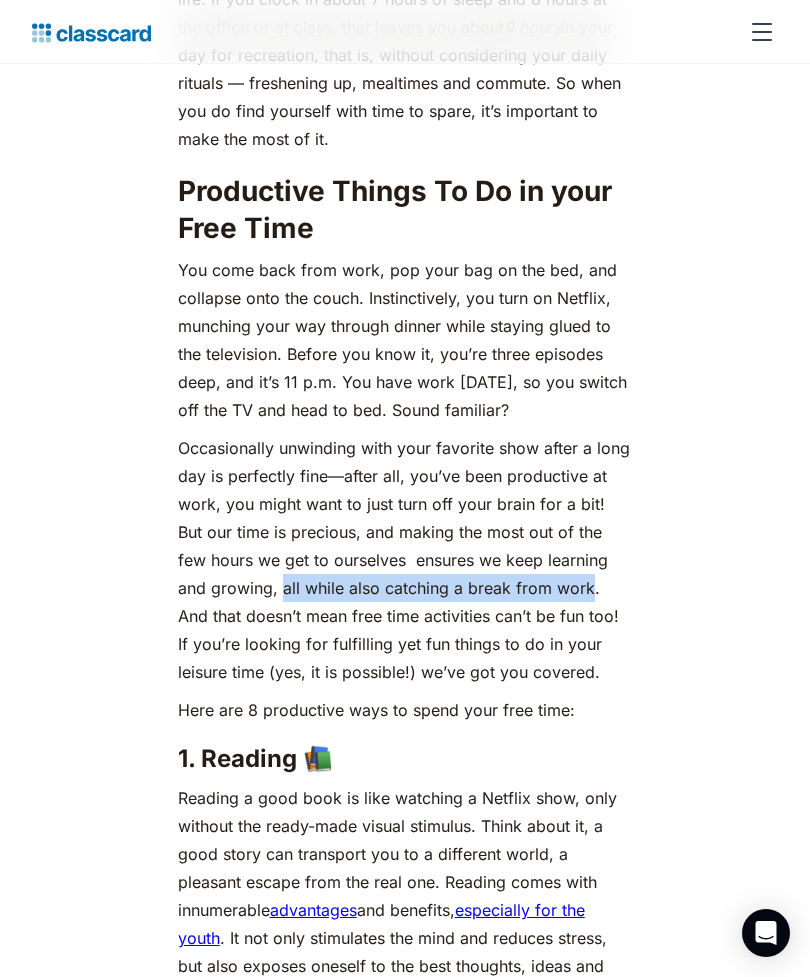 click on "We really don’t have too much time on our hands. As a society, as a species (thanks global warming 🙃) and even more so as individuals. Finding time for yourself can indeed prove to be challenging in the hustle and bustle of everyday life. If you clock in about 7 hours of sleep and 8 hours at the office or at class, that leaves you about  9 hours  in your day for recreation, that is, without considering your daily rituals — freshening up, mealtimes and commute. So when you do find yourself with time to spare, it’s important to make the most of it. Productive Things To Do in your Free Time You come back from work, pop your bag on the bed, and collapse onto the couch. Instinctively, you turn on Netflix, munching your way through dinner while staying glued to the television. Before you know it, you’re three episodes deep, and it’s 11 p.m. You have work [DATE], so you switch off the TV and head to bed. Sound familiar? Here are 8 productive ways to spend your free time: 1. Reading 📚 ‍ advantages" at bounding box center (405, 4398) 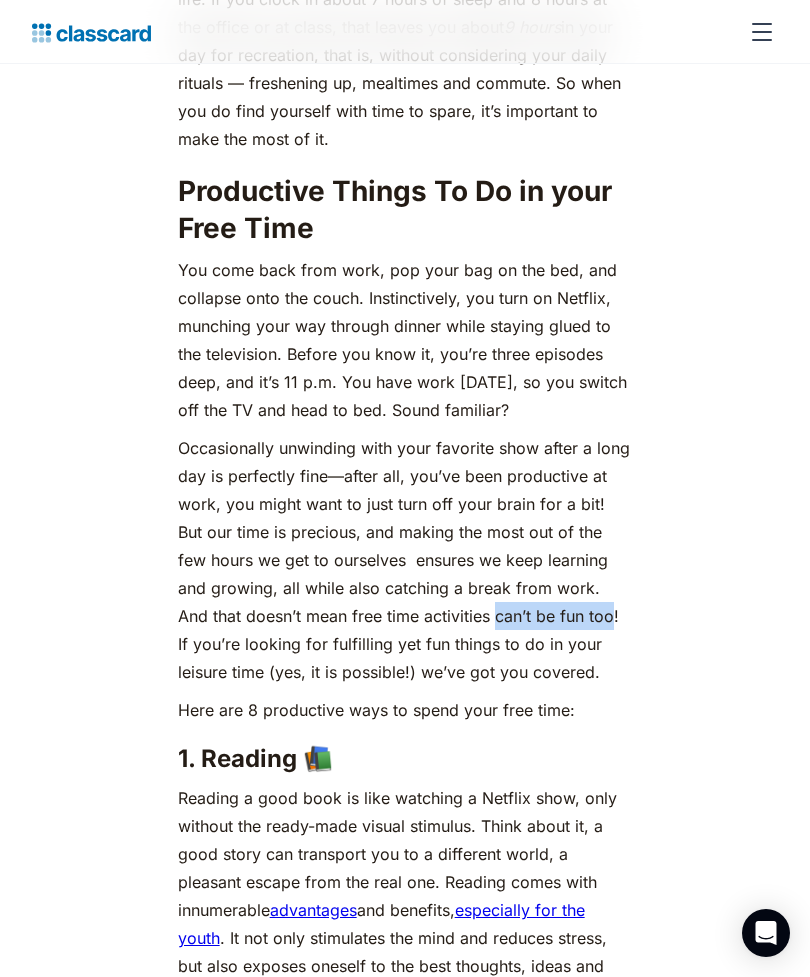 click on "Here are 8 productive ways to spend your free time:" at bounding box center [405, 710] 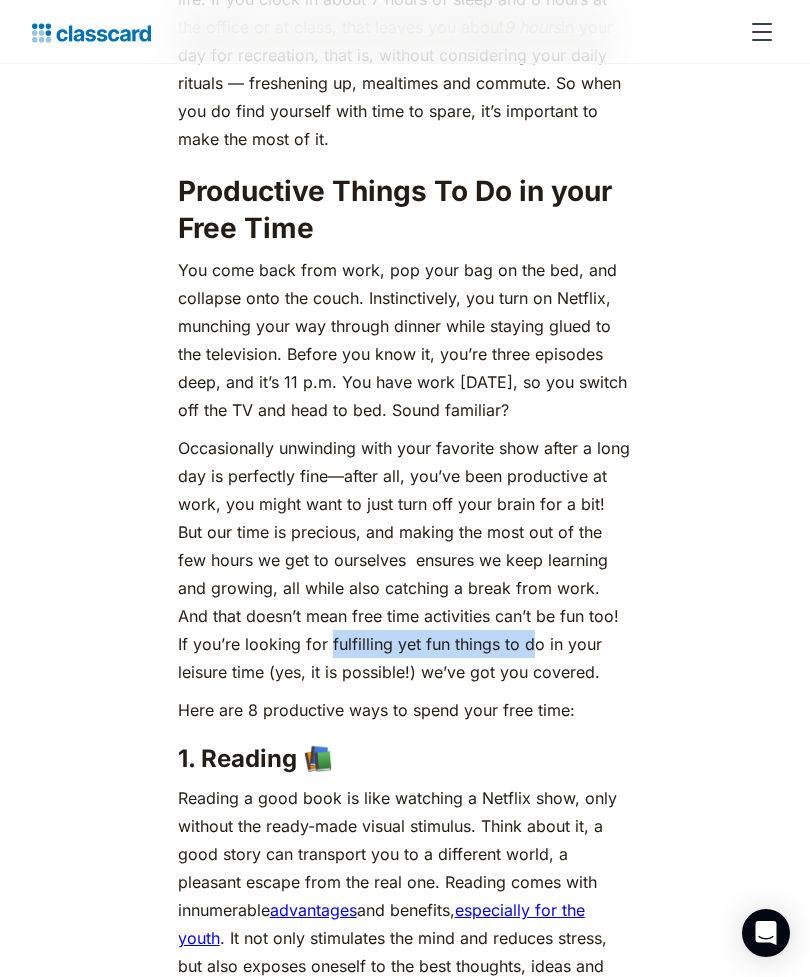 click on "We really don’t have too much time on our hands. As a society, as a species (thanks global warming 🙃) and even more so as individuals. Finding time for yourself can indeed prove to be challenging in the hustle and bustle of everyday life. If you clock in about 7 hours of sleep and 8 hours at the office or at class, that leaves you about  9 hours  in your day for recreation, that is, without considering your daily rituals — freshening up, mealtimes and commute. So when you do find yourself with time to spare, it’s important to make the most of it. Productive Things To Do in your Free Time You come back from work, pop your bag on the bed, and collapse onto the couch. Instinctively, you turn on Netflix, munching your way through dinner while staying glued to the television. Before you know it, you’re three episodes deep, and it’s 11 p.m. You have work [DATE], so you switch off the TV and head to bed. Sound familiar? Here are 8 productive ways to spend your free time: 1. Reading 📚 ‍ advantages" at bounding box center (405, 4398) 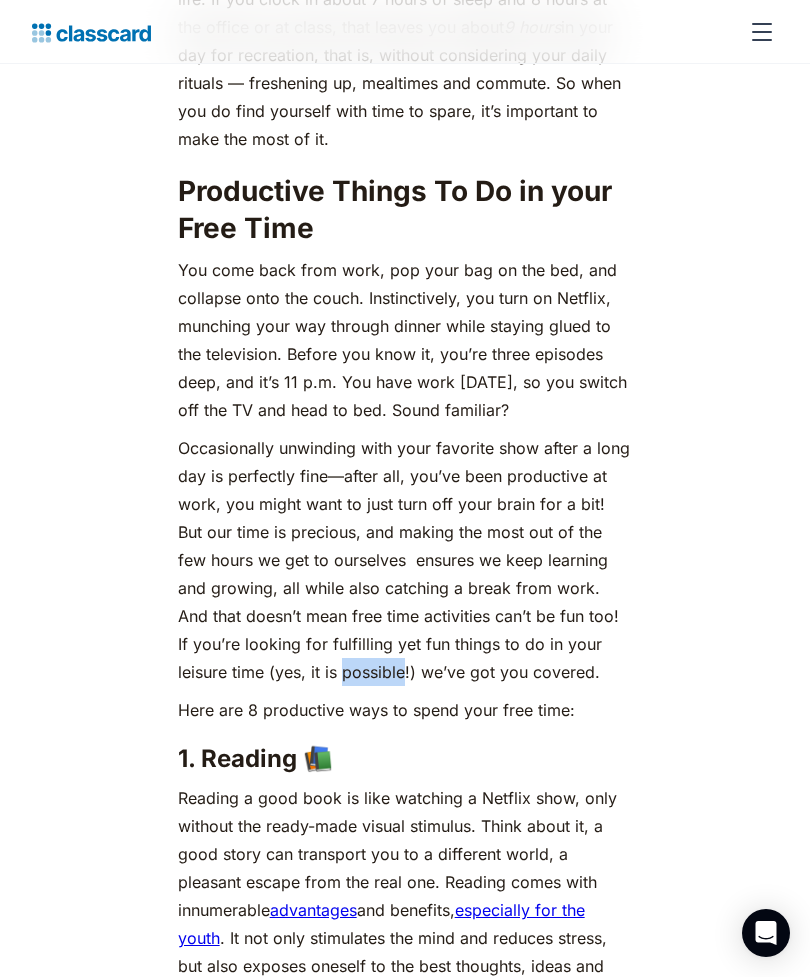 click on "We really don’t have too much time on our hands. As a society, as a species (thanks global warming 🙃) and even more so as individuals. Finding time for yourself can indeed prove to be challenging in the hustle and bustle of everyday life. If you clock in about 7 hours of sleep and 8 hours at the office or at class, that leaves you about  9 hours  in your day for recreation, that is, without considering your daily rituals — freshening up, mealtimes and commute. So when you do find yourself with time to spare, it’s important to make the most of it. Productive Things To Do in your Free Time You come back from work, pop your bag on the bed, and collapse onto the couch. Instinctively, you turn on Netflix, munching your way through dinner while staying glued to the television. Before you know it, you’re three episodes deep, and it’s 11 p.m. You have work [DATE], so you switch off the TV and head to bed. Sound familiar? Here are 8 productive ways to spend your free time: 1. Reading 📚 ‍ advantages" at bounding box center [405, 4398] 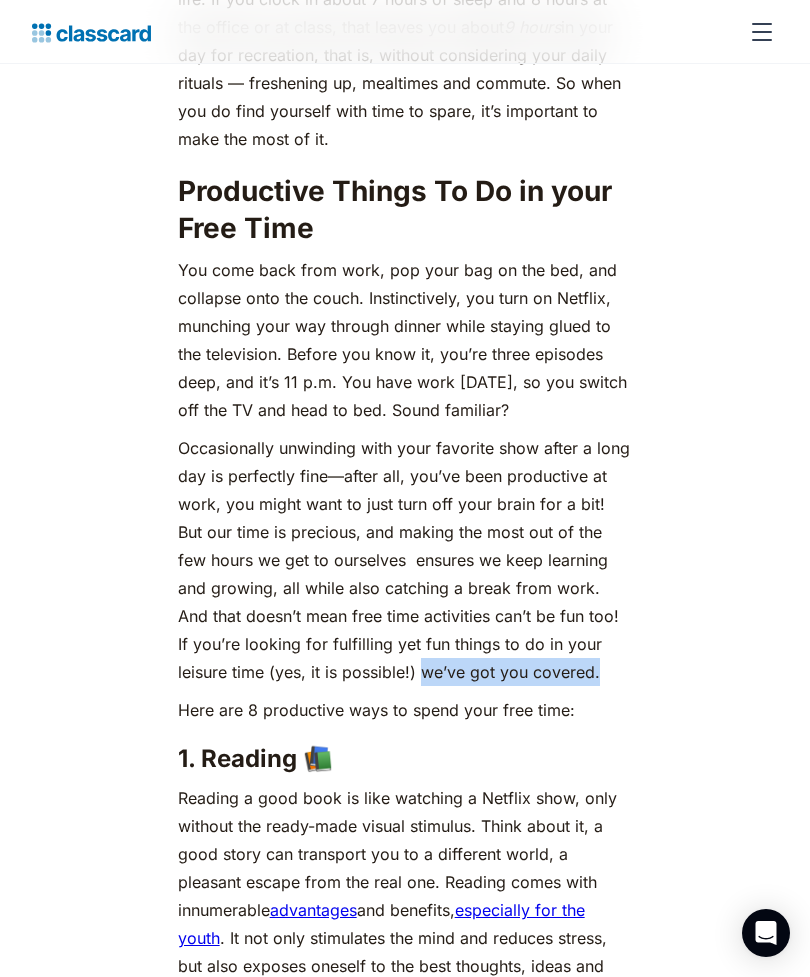 click on "We really don’t have too much time on our hands. As a society, as a species (thanks global warming 🙃) and even more so as individuals. Finding time for yourself can indeed prove to be challenging in the hustle and bustle of everyday life. If you clock in about 7 hours of sleep and 8 hours at the office or at class, that leaves you about  9 hours  in your day for recreation, that is, without considering your daily rituals — freshening up, mealtimes and commute. So when you do find yourself with time to spare, it’s important to make the most of it. Productive Things To Do in your Free Time You come back from work, pop your bag on the bed, and collapse onto the couch. Instinctively, you turn on Netflix, munching your way through dinner while staying glued to the television. Before you know it, you’re three episodes deep, and it’s 11 p.m. You have work [DATE], so you switch off the TV and head to bed. Sound familiar? Here are 8 productive ways to spend your free time: 1. Reading 📚 ‍ advantages" at bounding box center (405, 4398) 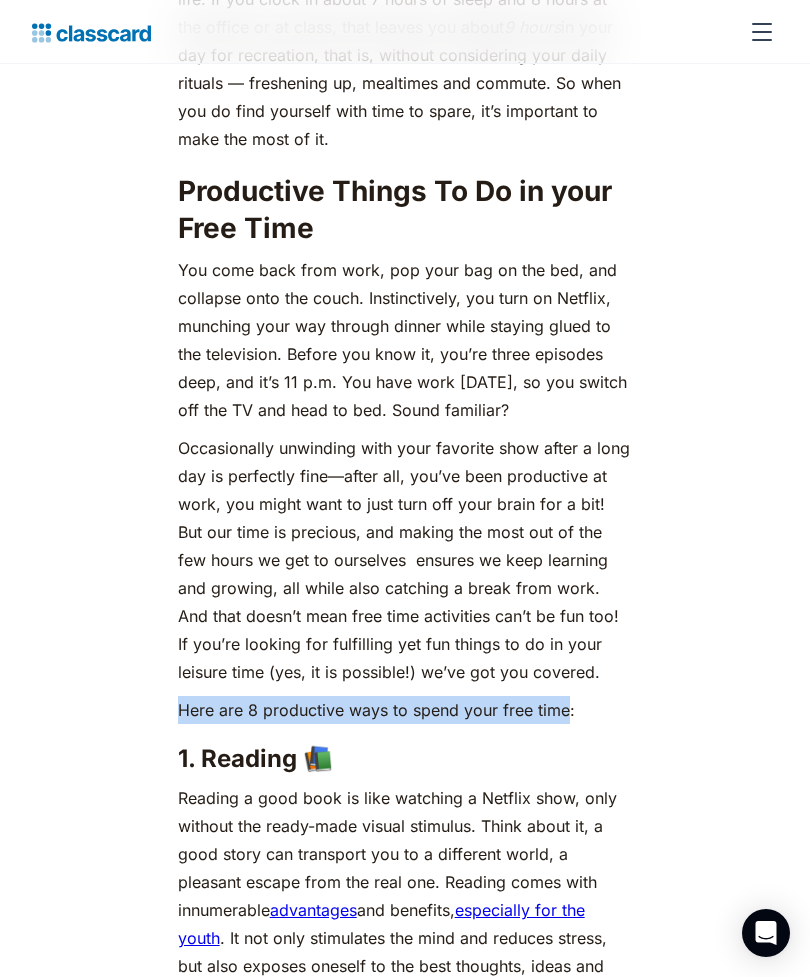 click on "1. Reading 📚 ‍" at bounding box center [405, 759] 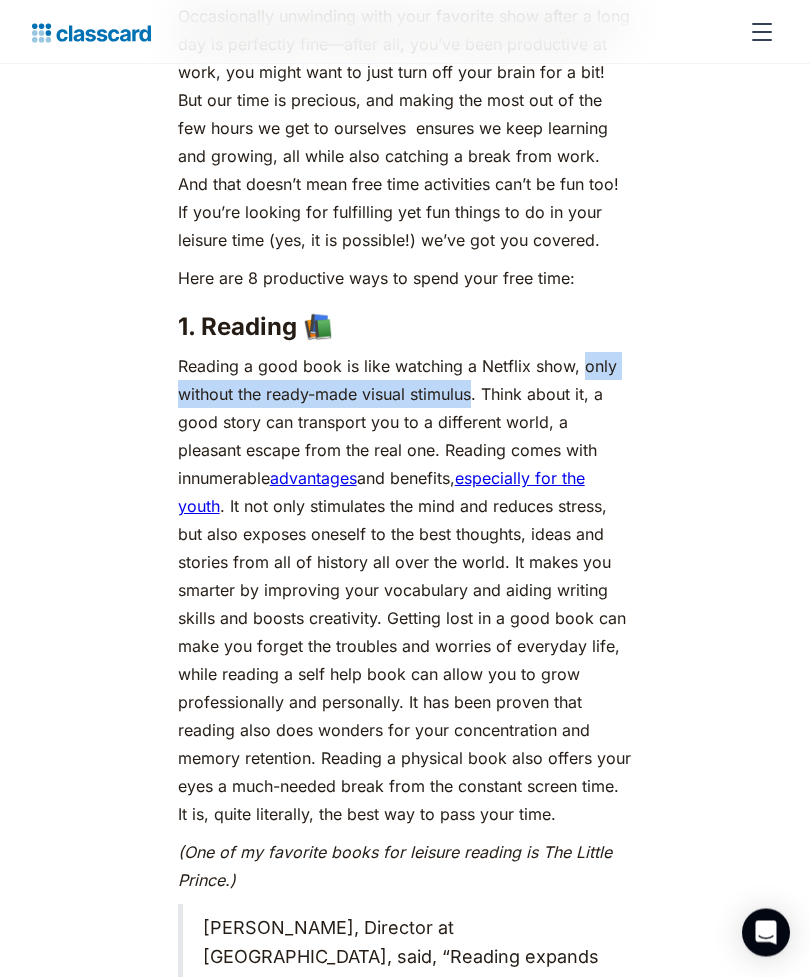 scroll, scrollTop: 1720, scrollLeft: 0, axis: vertical 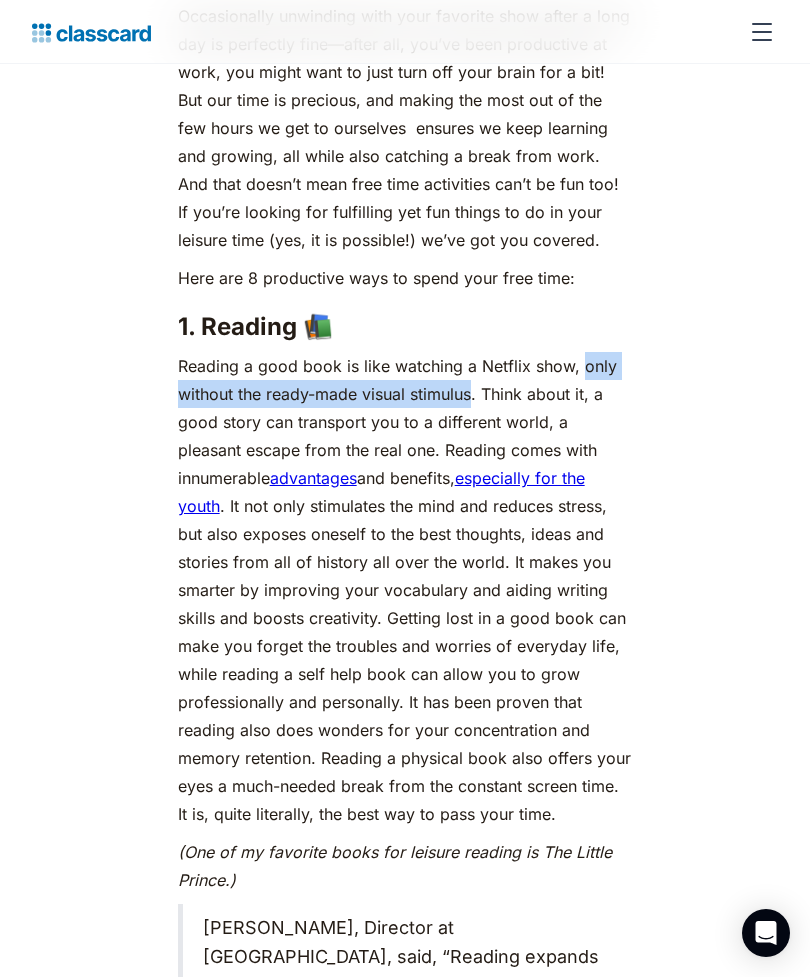 click on "We really don’t have too much time on our hands. As a society, as a species (thanks global warming 🙃) and even more so as individuals. Finding time for yourself can indeed prove to be challenging in the hustle and bustle of everyday life. If you clock in about 7 hours of sleep and 8 hours at the office or at class, that leaves you about  9 hours  in your day for recreation, that is, without considering your daily rituals — freshening up, mealtimes and commute. So when you do find yourself with time to spare, it’s important to make the most of it. Productive Things To Do in your Free Time You come back from work, pop your bag on the bed, and collapse onto the couch. Instinctively, you turn on Netflix, munching your way through dinner while staying glued to the television. Before you know it, you’re three episodes deep, and it’s 11 p.m. You have work [DATE], so you switch off the TV and head to bed. Sound familiar? Here are 8 productive ways to spend your free time: 1. Reading 📚 ‍ advantages" at bounding box center [405, -1426] 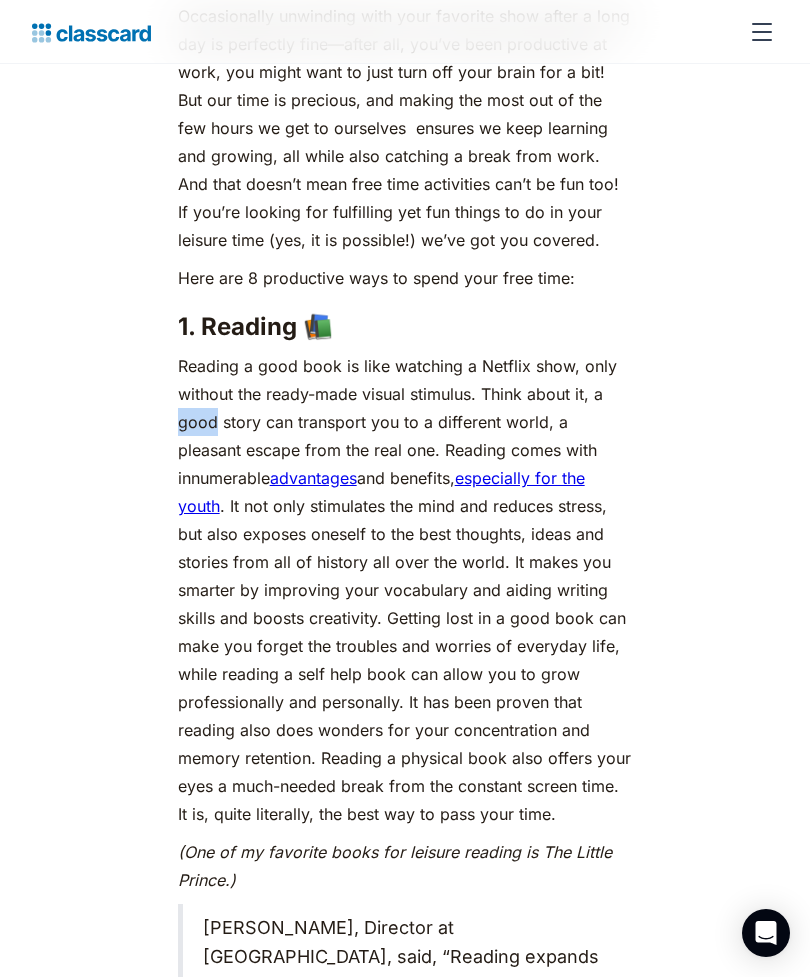 click on "Reading a good book is like watching a Netflix show, only without the ready-made visual stimulus. Think about it, a good story can transport you to a different world, a pleasant escape from the real one. Reading comes with innumerable  advantages  and benefits,  especially for the youth . It not only stimulates the mind and reduces stress, but also exposes oneself to the best thoughts, ideas and stories from all of history all over the world. It makes you smarter by improving your vocabulary and aiding writing skills and boosts creativity. Getting lost in a good book can make you forget the troubles and worries of everyday life, while reading a self help book can allow you to grow professionally and personally. It has been proven that reading also does wonders for your concentration and memory retention. Reading a physical book also offers your eyes a much-needed break from the constant screen time. It is, quite literally, the best way to pass your time." at bounding box center [405, 590] 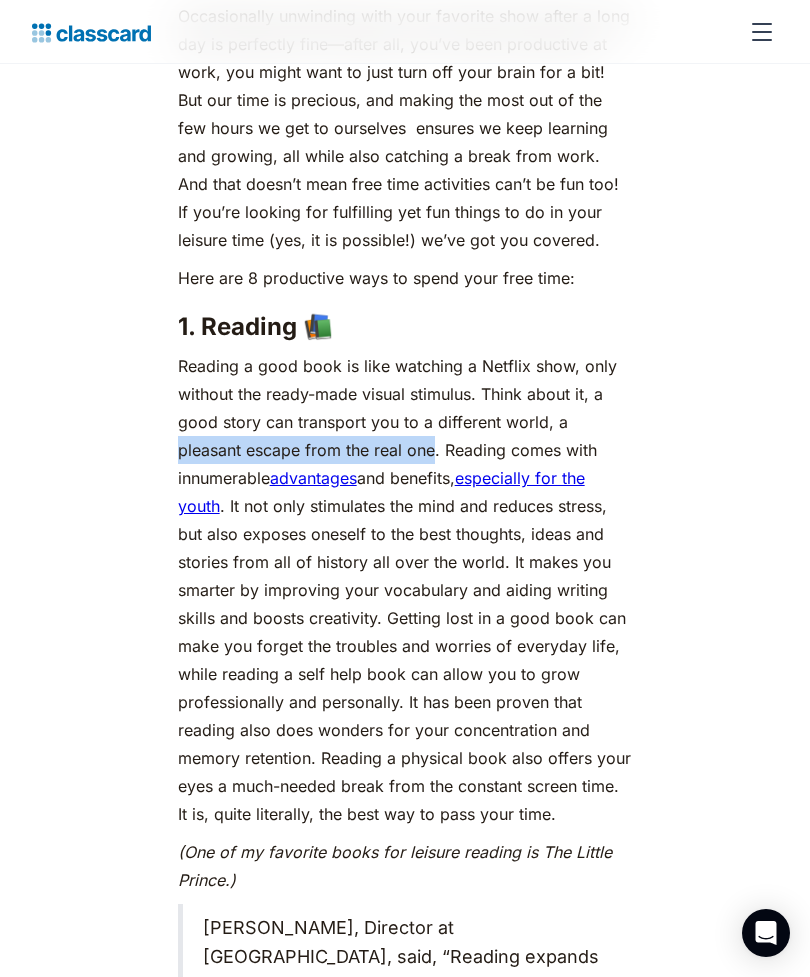 click on "(One of my favorite books for leisure reading is The Little Prince.)" at bounding box center [395, 866] 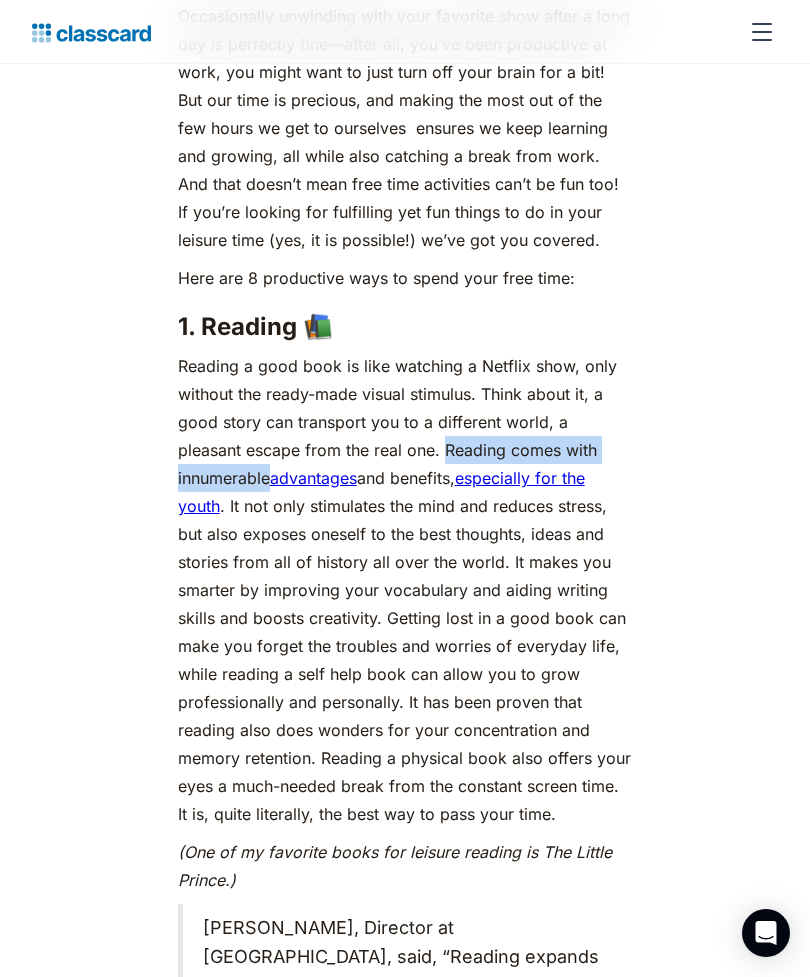 click on "Reading a good book is like watching a Netflix show, only without the ready-made visual stimulus. Think about it, a good story can transport you to a different world, a pleasant escape from the real one. Reading comes with innumerable  advantages  and benefits,  especially for the youth . It not only stimulates the mind and reduces stress, but also exposes oneself to the best thoughts, ideas and stories from all of history all over the world. It makes you smarter by improving your vocabulary and aiding writing skills and boosts creativity. Getting lost in a good book can make you forget the troubles and worries of everyday life, while reading a self help book can allow you to grow professionally and personally. It has been proven that reading also does wonders for your concentration and memory retention. Reading a physical book also offers your eyes a much-needed break from the constant screen time. It is, quite literally, the best way to pass your time." at bounding box center [405, 590] 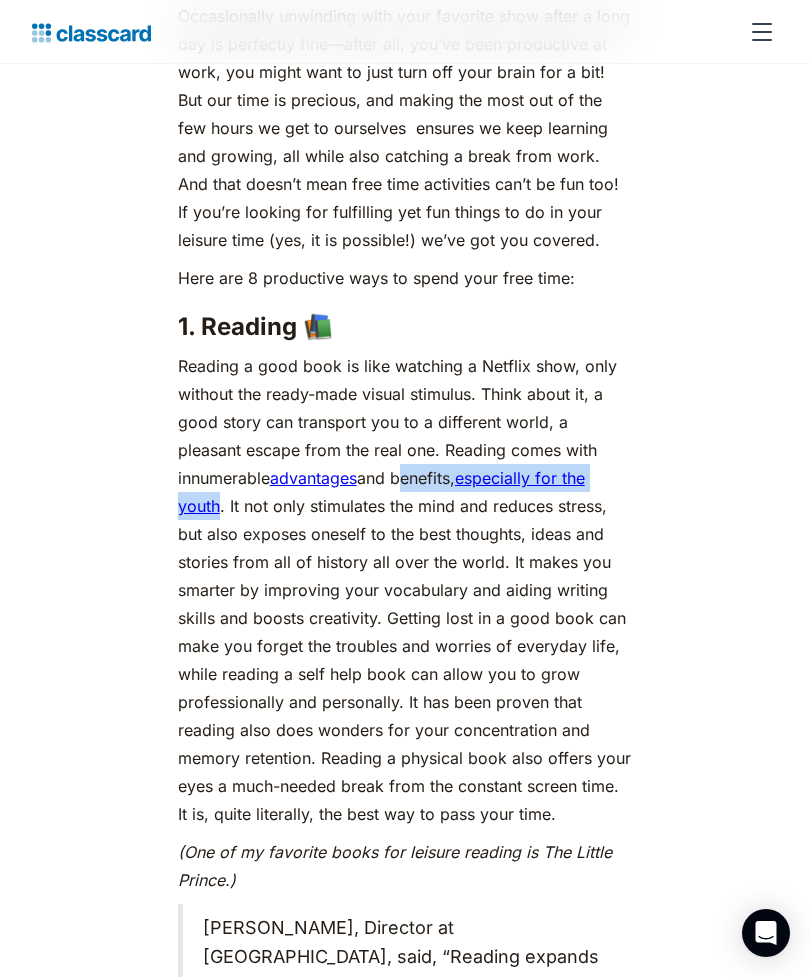 click on "We really don’t have too much time on our hands. As a society, as a species (thanks global warming 🙃) and even more so as individuals. Finding time for yourself can indeed prove to be challenging in the hustle and bustle of everyday life. If you clock in about 7 hours of sleep and 8 hours at the office or at class, that leaves you about  9 hours  in your day for recreation, that is, without considering your daily rituals — freshening up, mealtimes and commute. So when you do find yourself with time to spare, it’s important to make the most of it. Productive Things To Do in your Free Time You come back from work, pop your bag on the bed, and collapse onto the couch. Instinctively, you turn on Netflix, munching your way through dinner while staying glued to the television. Before you know it, you’re three episodes deep, and it’s 11 p.m. You have work [DATE], so you switch off the TV and head to bed. Sound familiar? Here are 8 productive ways to spend your free time: 1. Reading 📚 ‍ advantages" at bounding box center [405, 3966] 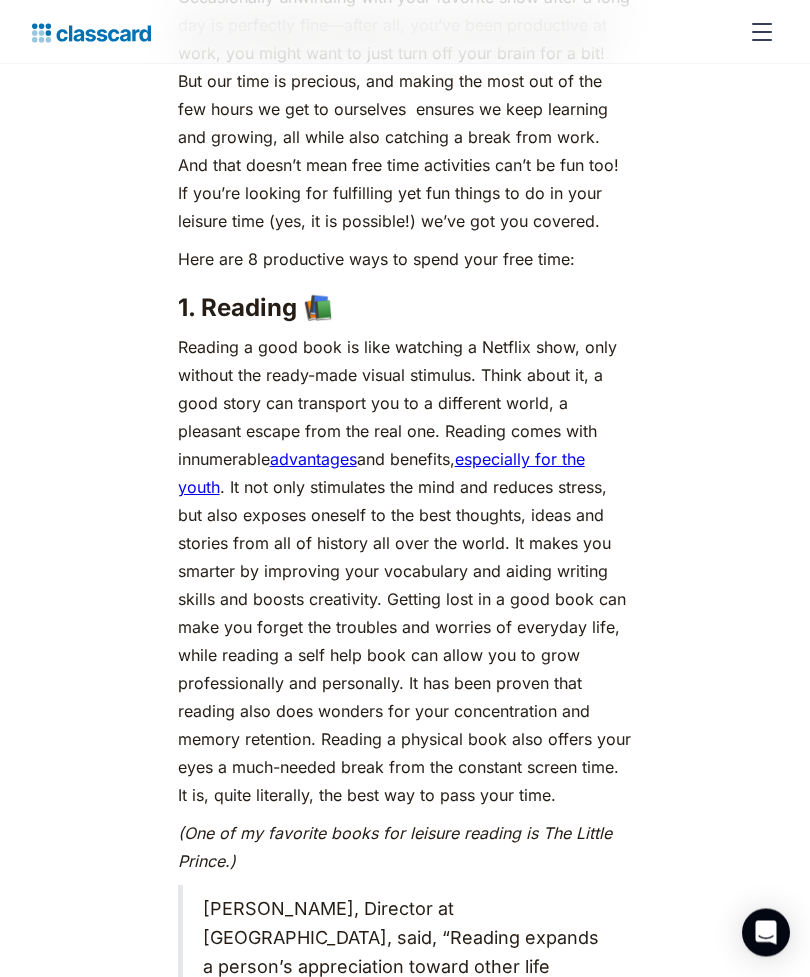 scroll, scrollTop: 1794, scrollLeft: 0, axis: vertical 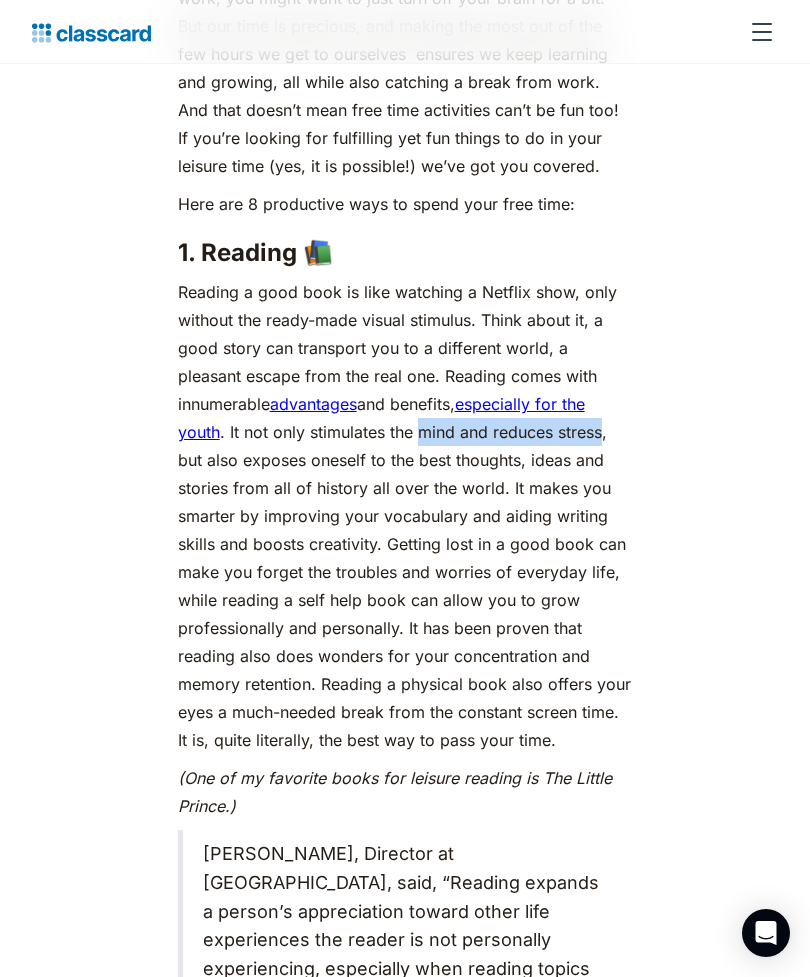 click on "Reading a good book is like watching a Netflix show, only without the ready-made visual stimulus. Think about it, a good story can transport you to a different world, a pleasant escape from the real one. Reading comes with innumerable  advantages  and benefits,  especially for the youth . It not only stimulates the mind and reduces stress, but also exposes oneself to the best thoughts, ideas and stories from all of history all over the world. It makes you smarter by improving your vocabulary and aiding writing skills and boosts creativity. Getting lost in a good book can make you forget the troubles and worries of everyday life, while reading a self help book can allow you to grow professionally and personally. It has been proven that reading also does wonders for your concentration and memory retention. Reading a physical book also offers your eyes a much-needed break from the constant screen time. It is, quite literally, the best way to pass your time." at bounding box center (405, 516) 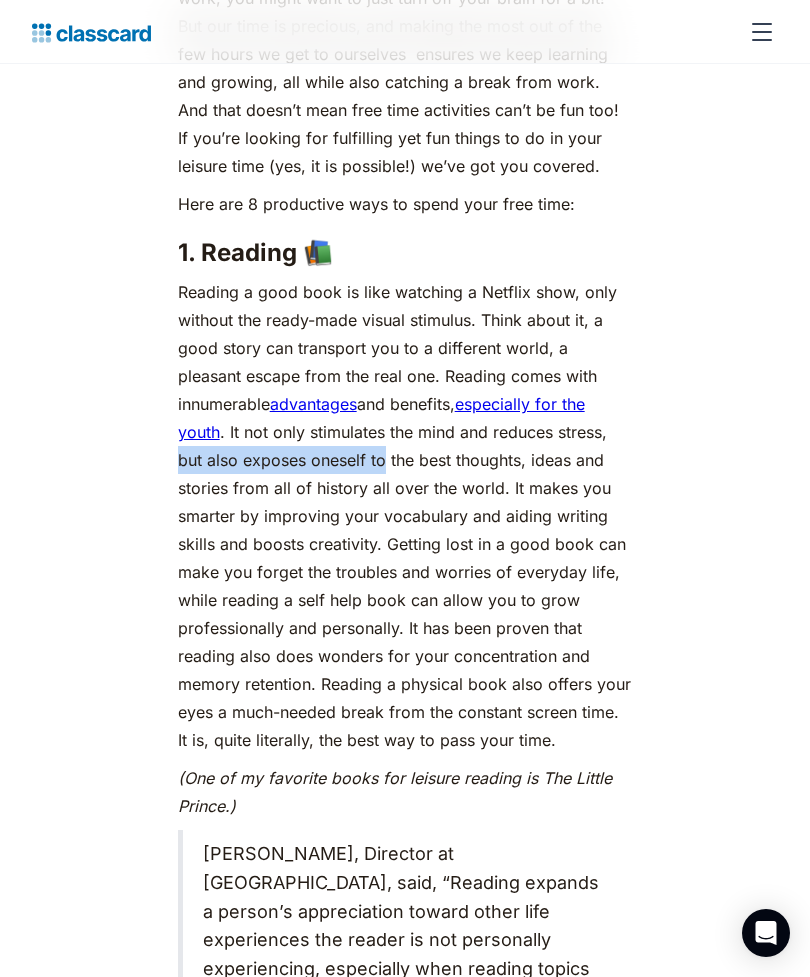 click on "Reading a good book is like watching a Netflix show, only without the ready-made visual stimulus. Think about it, a good story can transport you to a different world, a pleasant escape from the real one. Reading comes with innumerable  advantages  and benefits,  especially for the youth . It not only stimulates the mind and reduces stress, but also exposes oneself to the best thoughts, ideas and stories from all of history all over the world. It makes you smarter by improving your vocabulary and aiding writing skills and boosts creativity. Getting lost in a good book can make you forget the troubles and worries of everyday life, while reading a self help book can allow you to grow professionally and personally. It has been proven that reading also does wonders for your concentration and memory retention. Reading a physical book also offers your eyes a much-needed break from the constant screen time. It is, quite literally, the best way to pass your time." at bounding box center (405, 516) 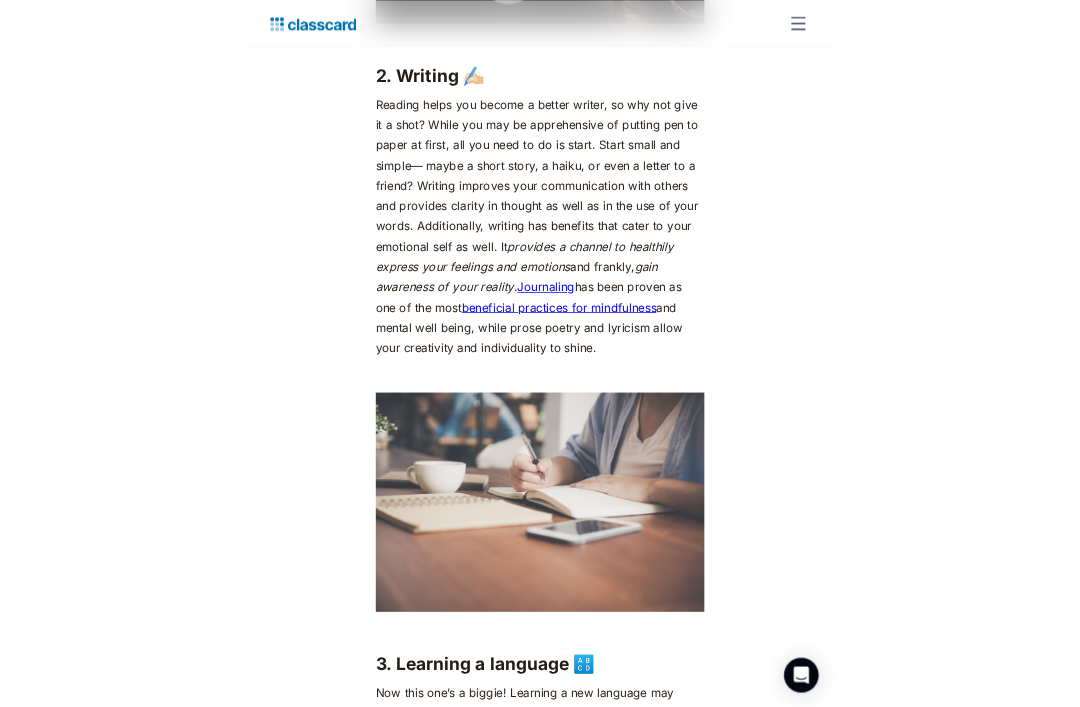 scroll, scrollTop: 2817, scrollLeft: 0, axis: vertical 